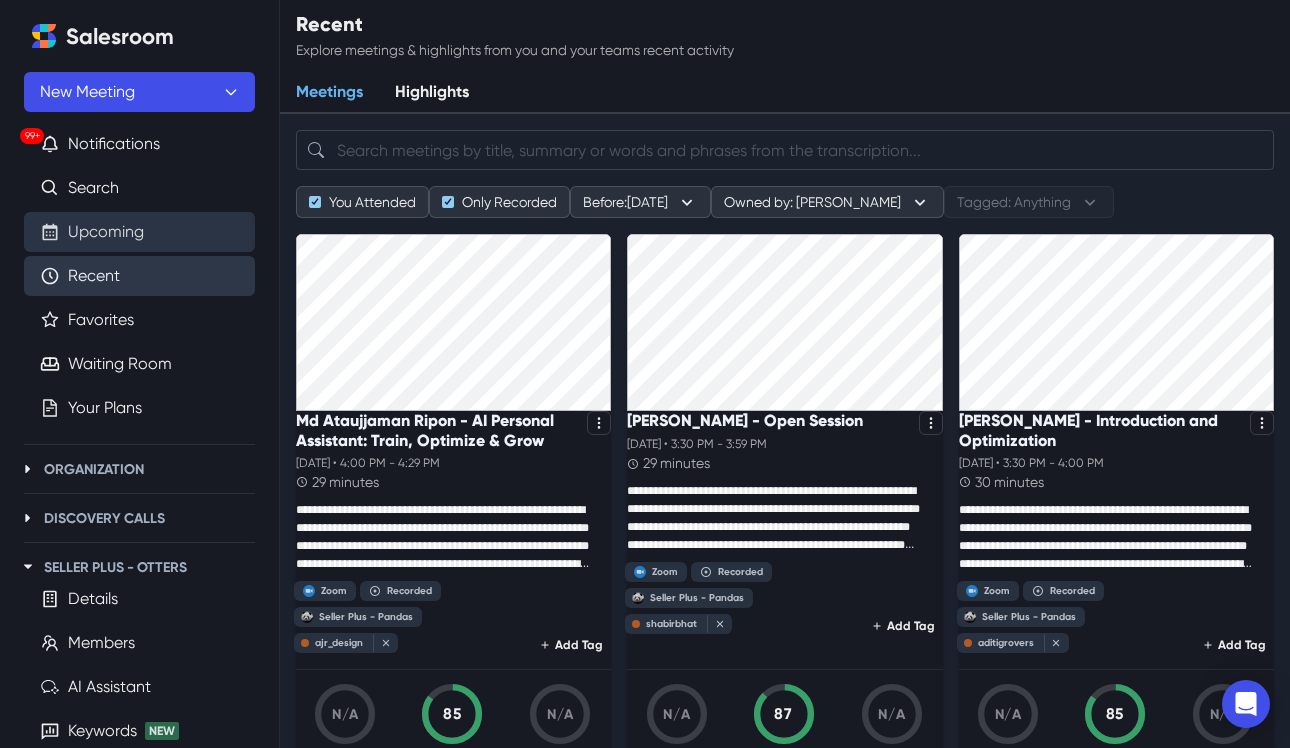 scroll, scrollTop: 0, scrollLeft: 0, axis: both 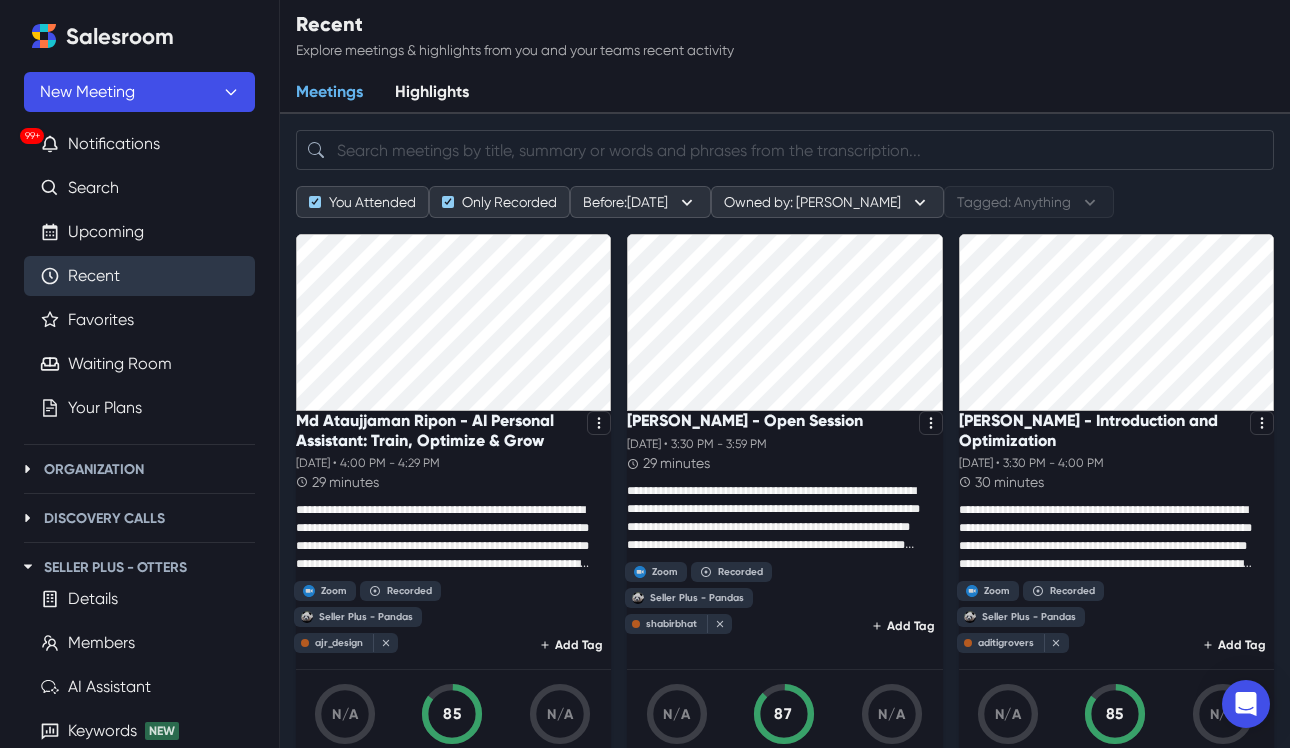 click on "Recent" at bounding box center (94, 276) 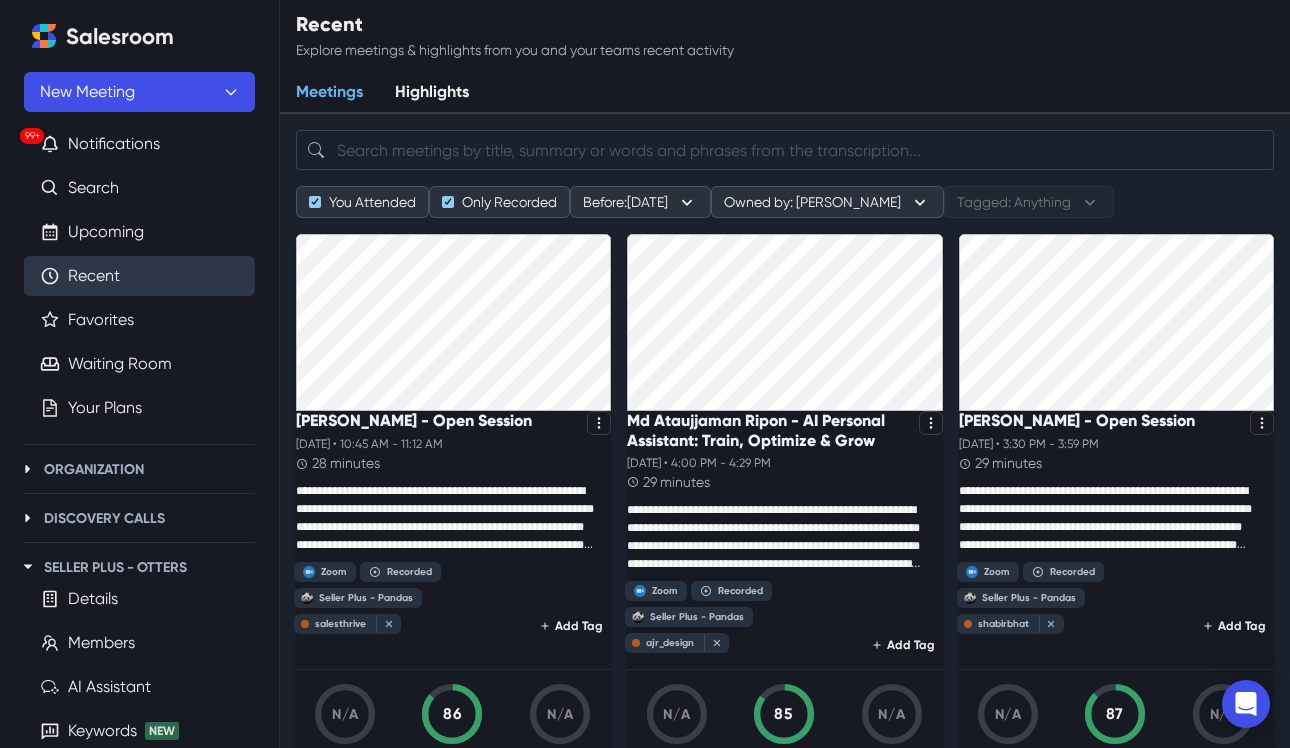 scroll, scrollTop: 10, scrollLeft: 0, axis: vertical 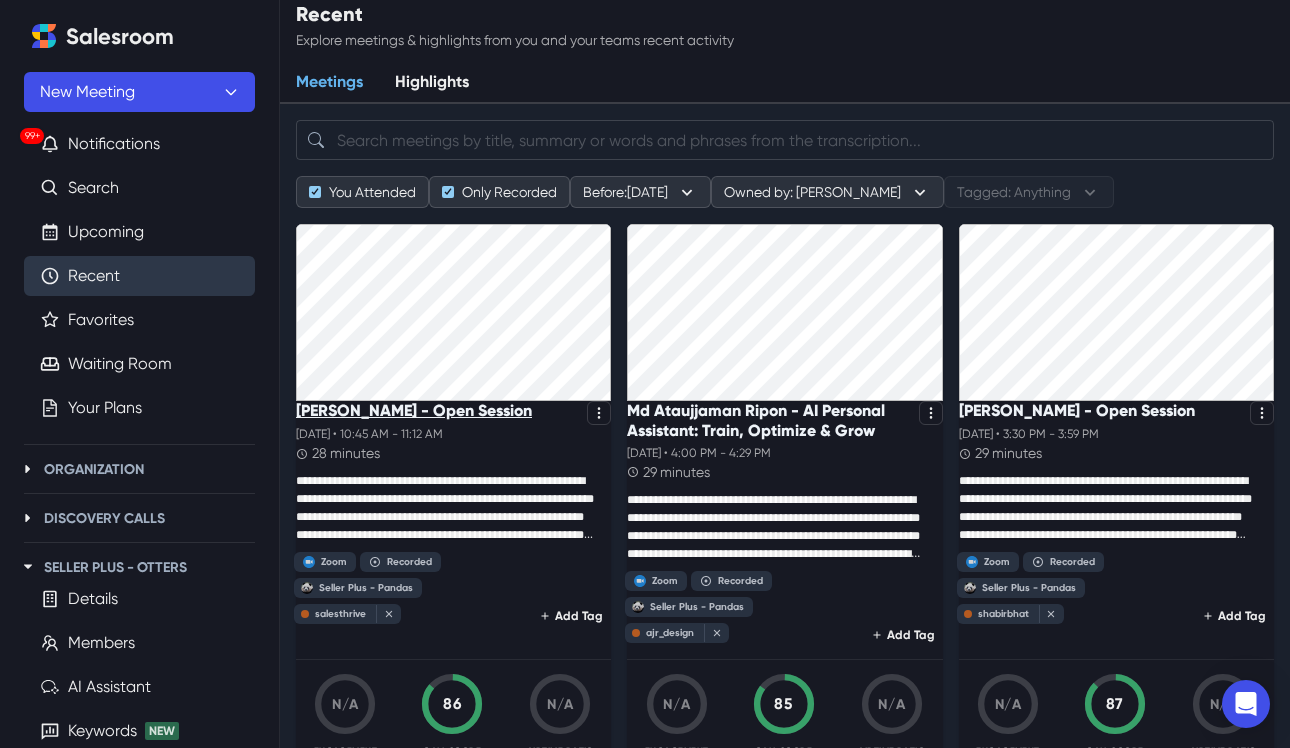 click on "[PERSON_NAME] - Open Session" at bounding box center (414, 410) 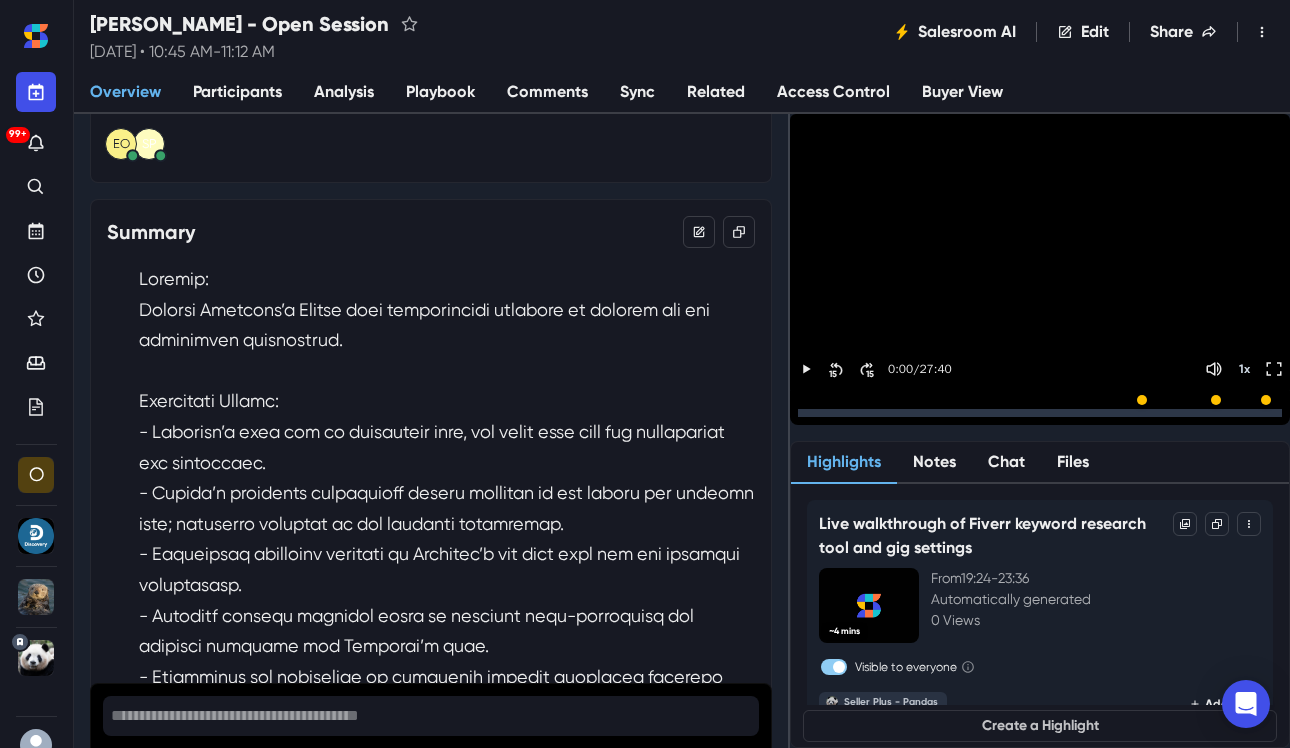 scroll, scrollTop: 0, scrollLeft: 0, axis: both 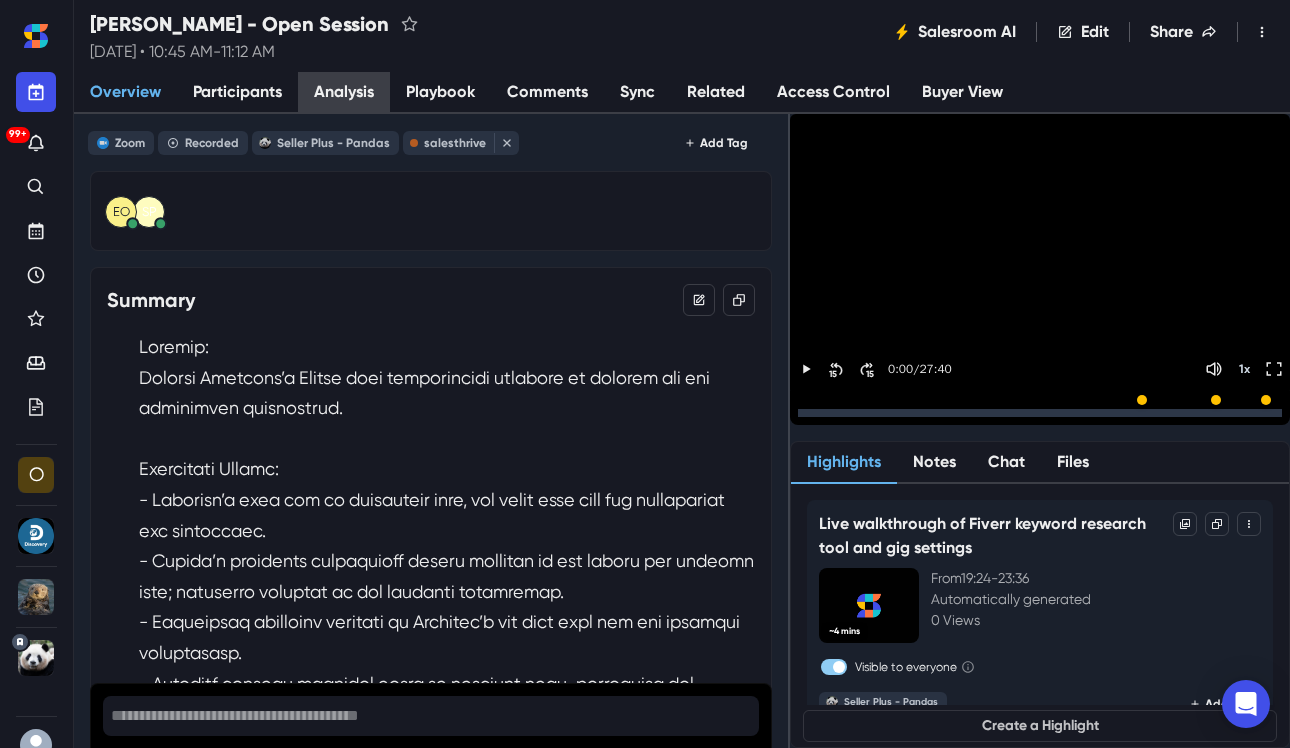 click on "Analysis" at bounding box center (344, 92) 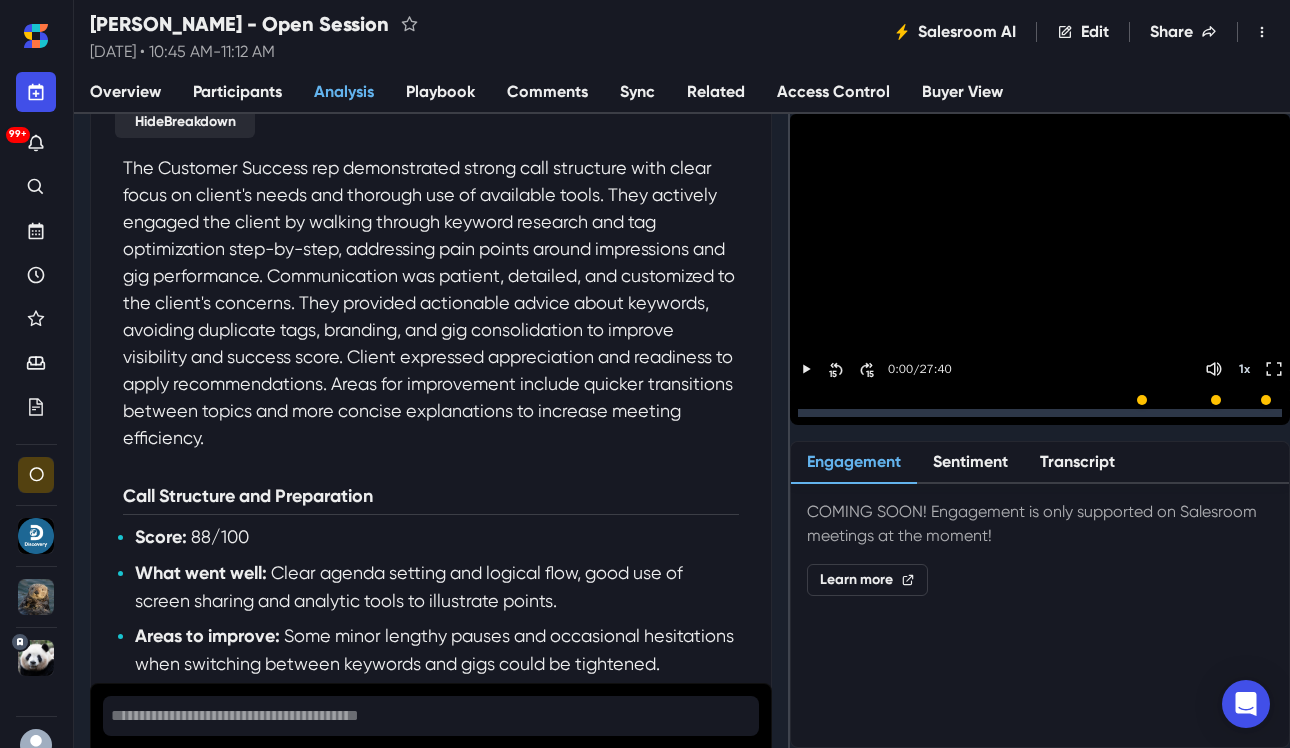scroll, scrollTop: 0, scrollLeft: 0, axis: both 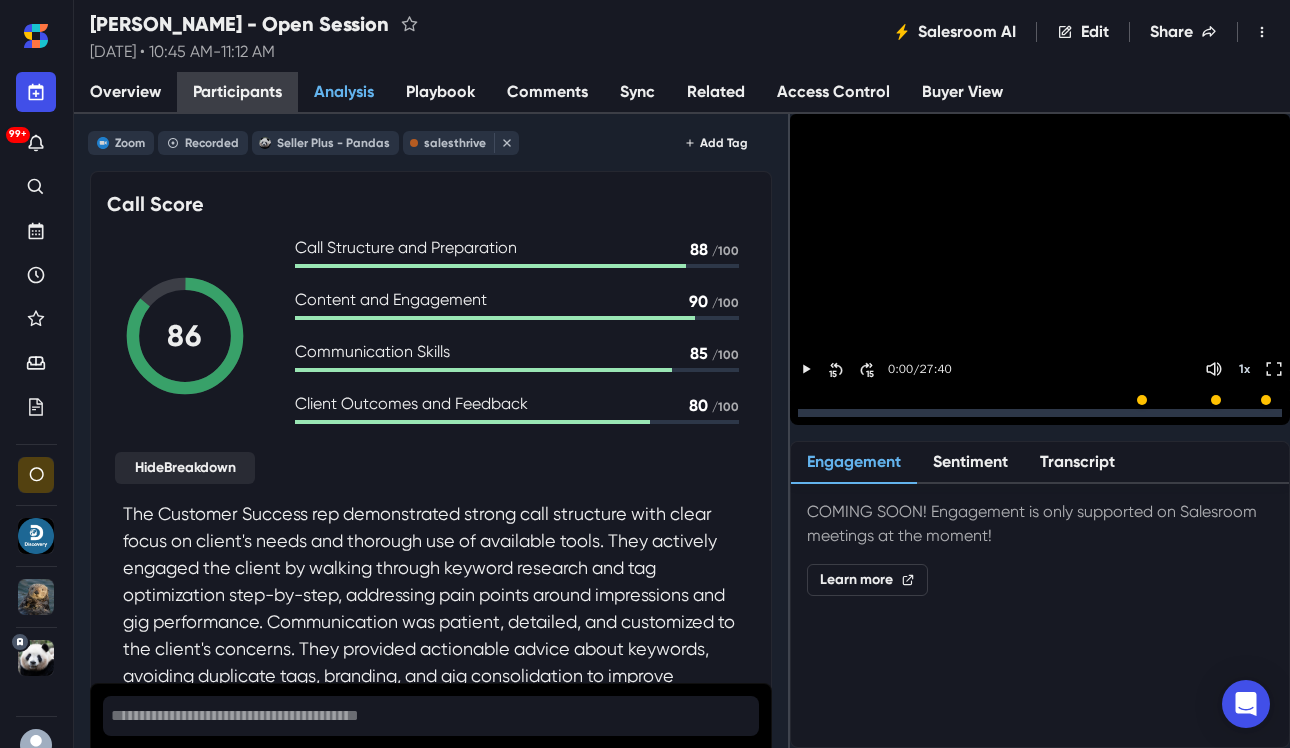 click on "Participants" at bounding box center [237, 92] 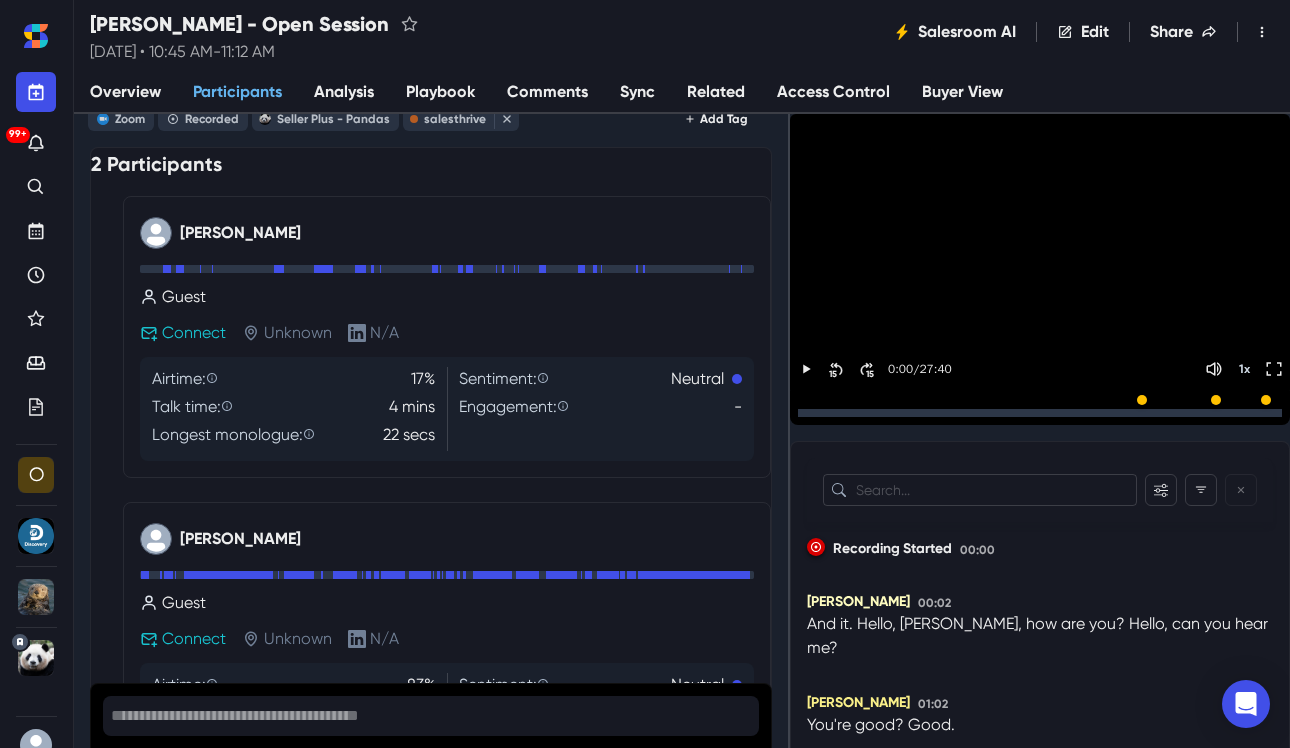 scroll, scrollTop: 0, scrollLeft: 0, axis: both 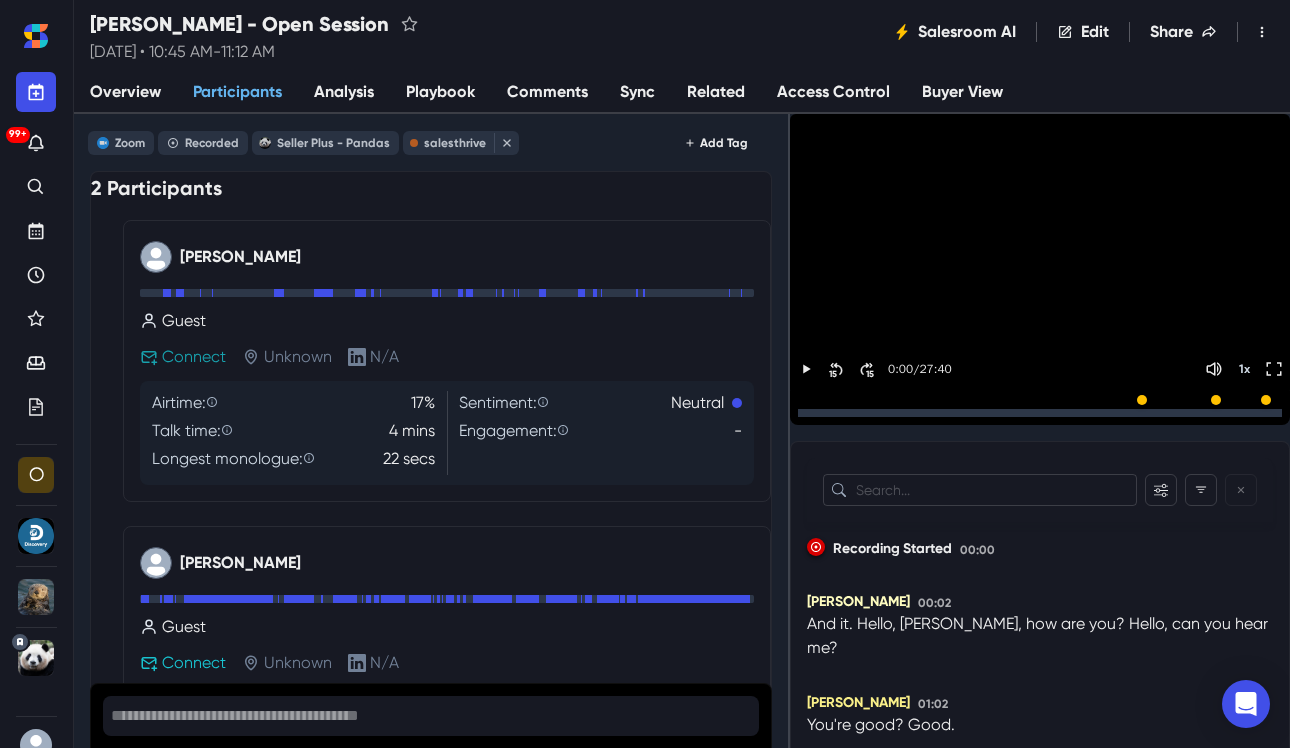 click on "Connect" at bounding box center [194, 357] 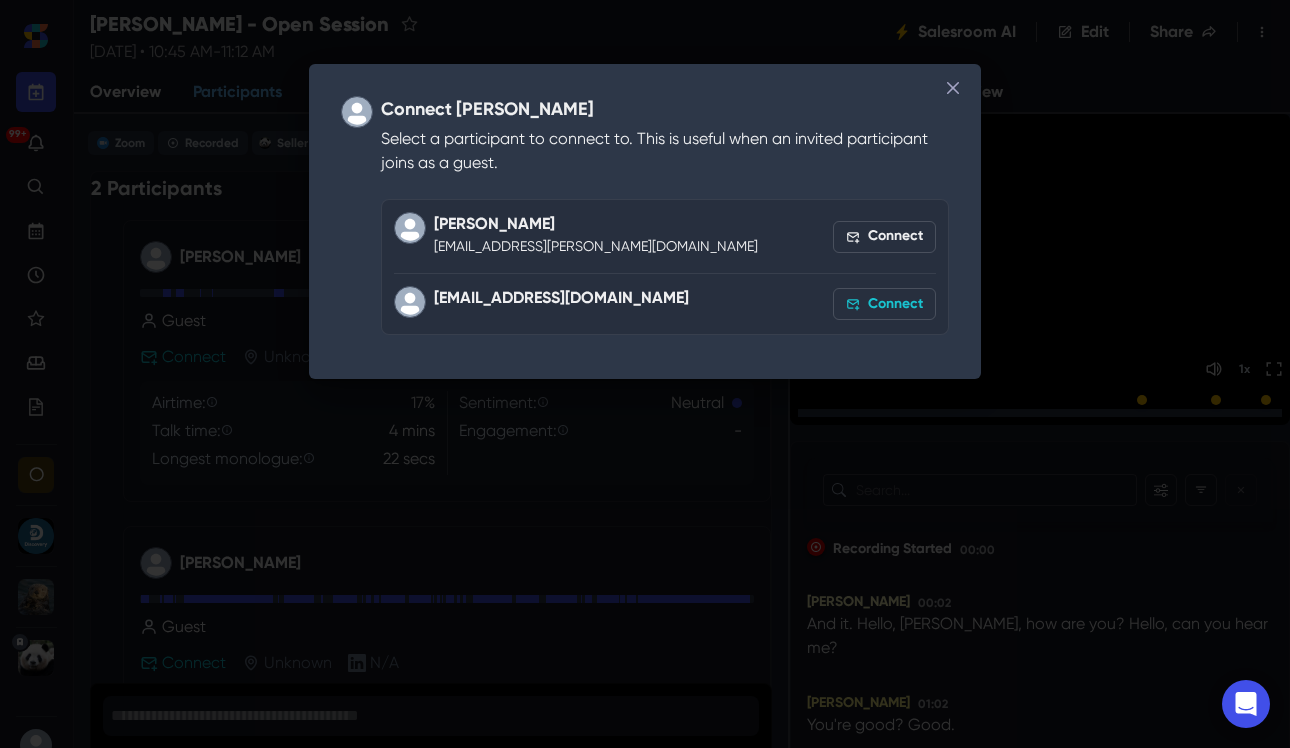 click on "Connect" at bounding box center [884, 304] 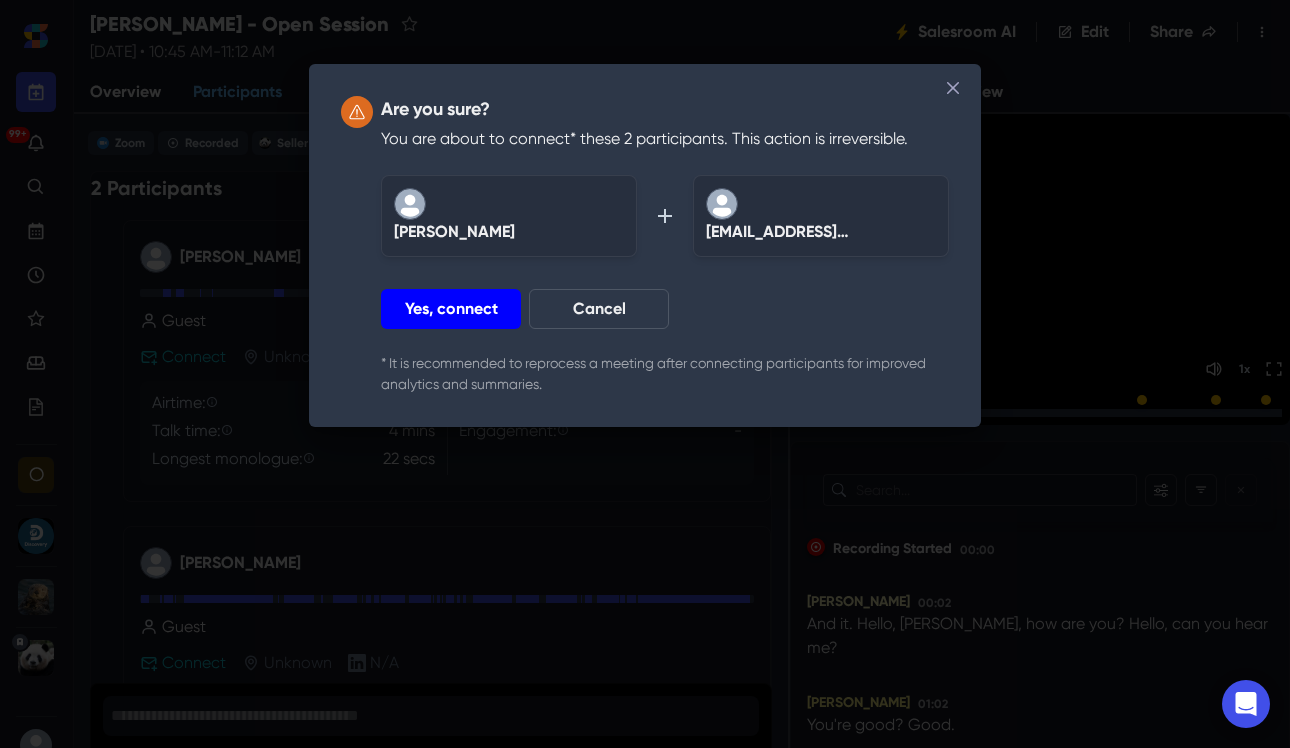 click on "Yes, connect" at bounding box center [451, 309] 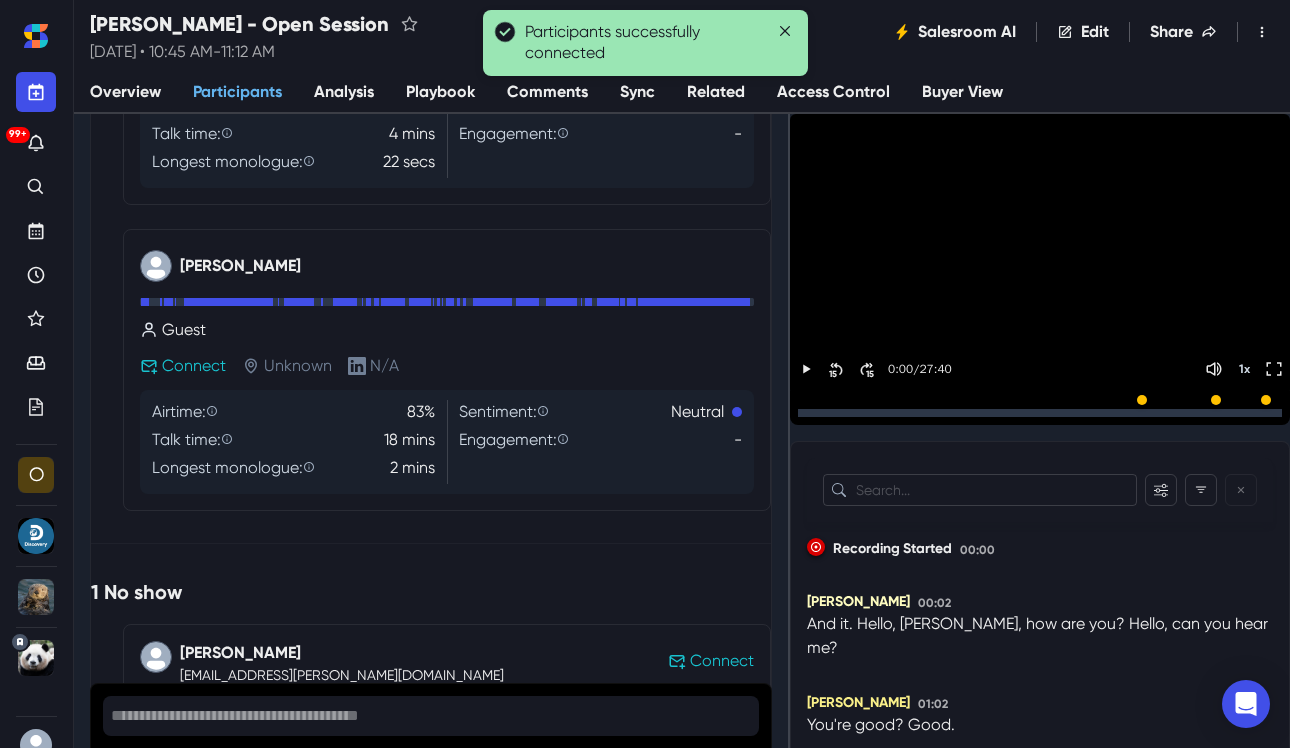 scroll, scrollTop: 322, scrollLeft: 0, axis: vertical 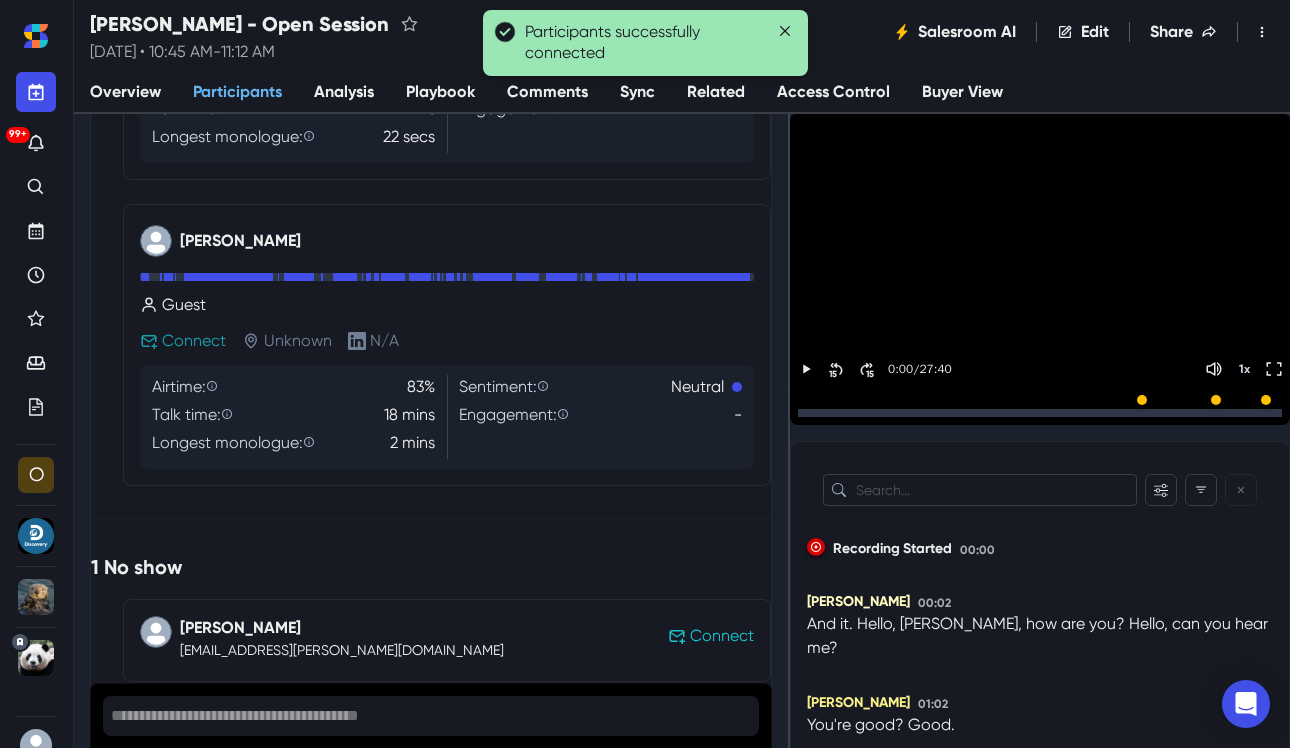 click on "Connect" at bounding box center (194, 341) 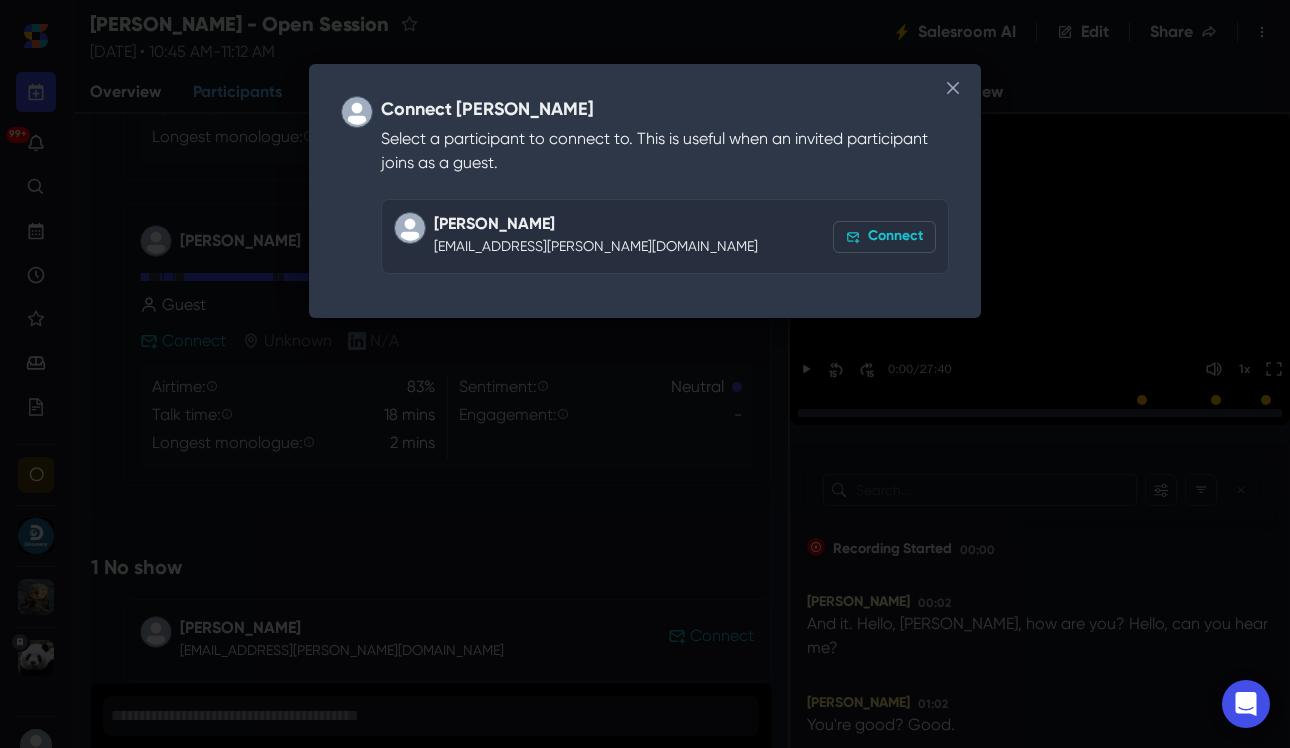 click on "Connect" at bounding box center (884, 237) 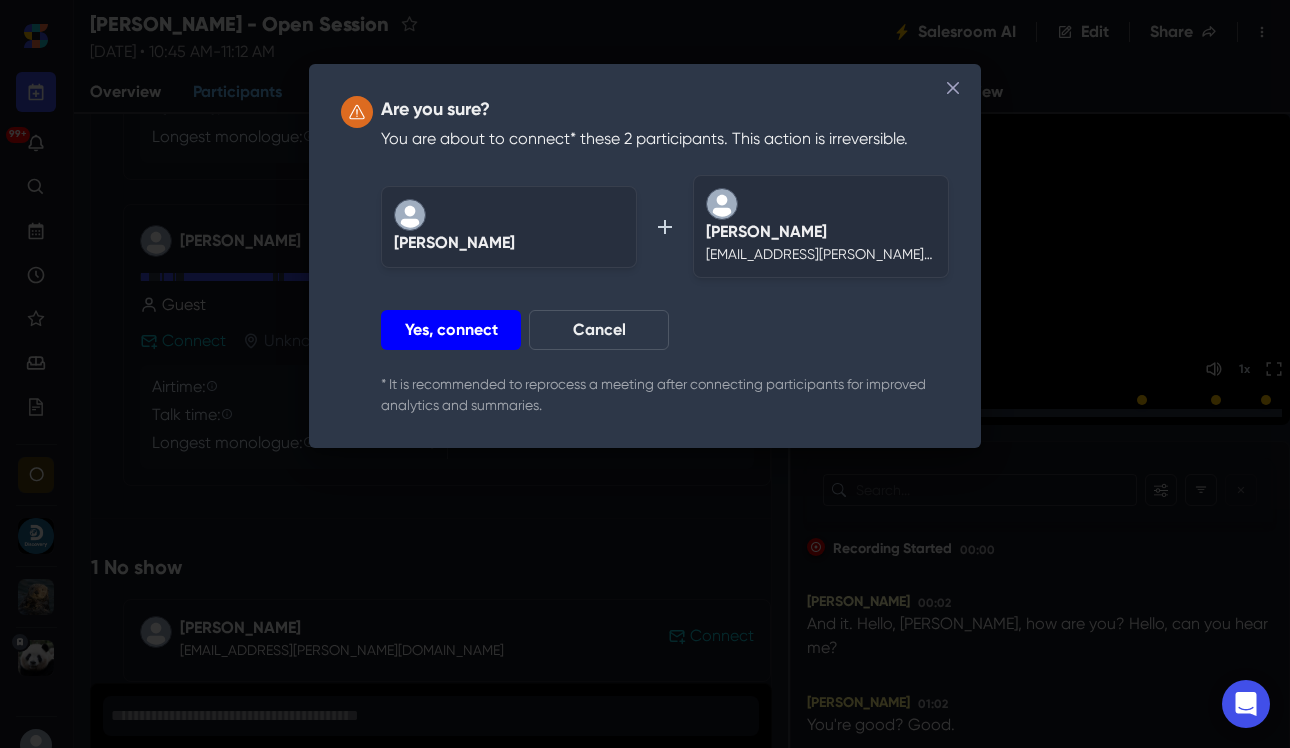 click on "Yes, connect" at bounding box center [451, 330] 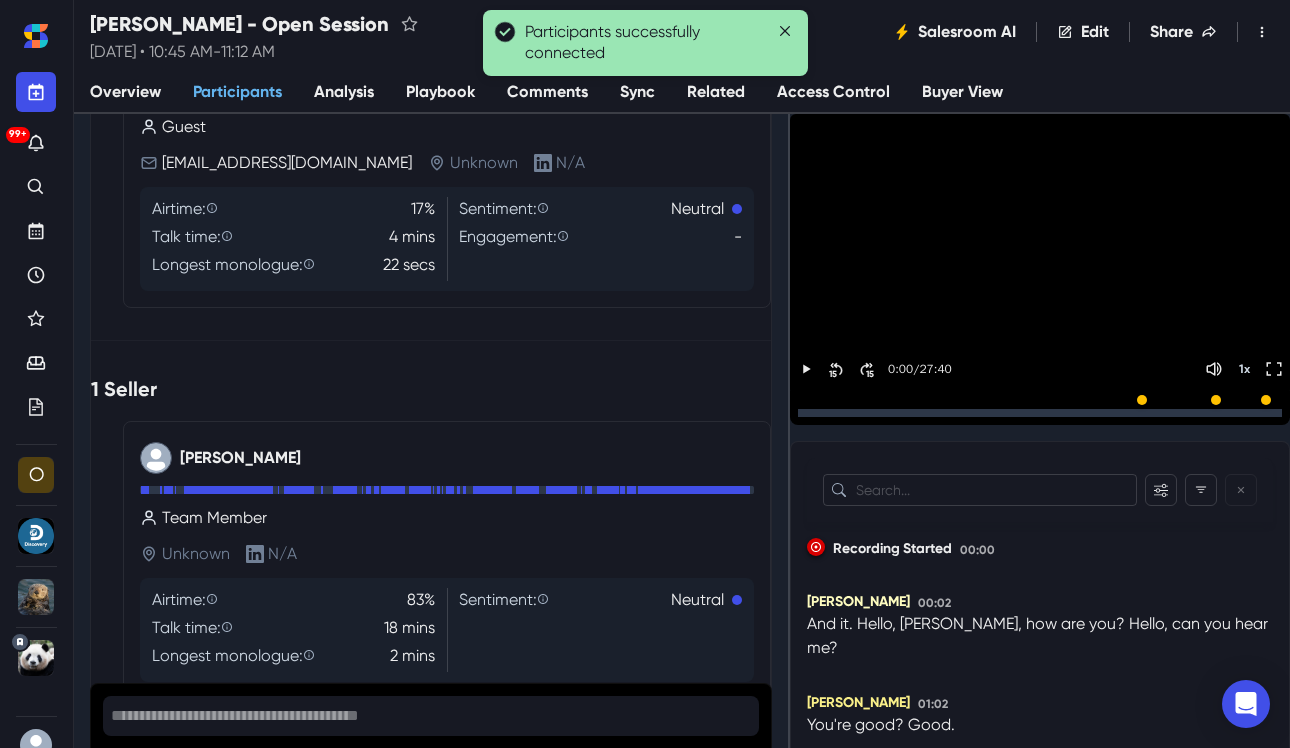 scroll, scrollTop: 0, scrollLeft: 0, axis: both 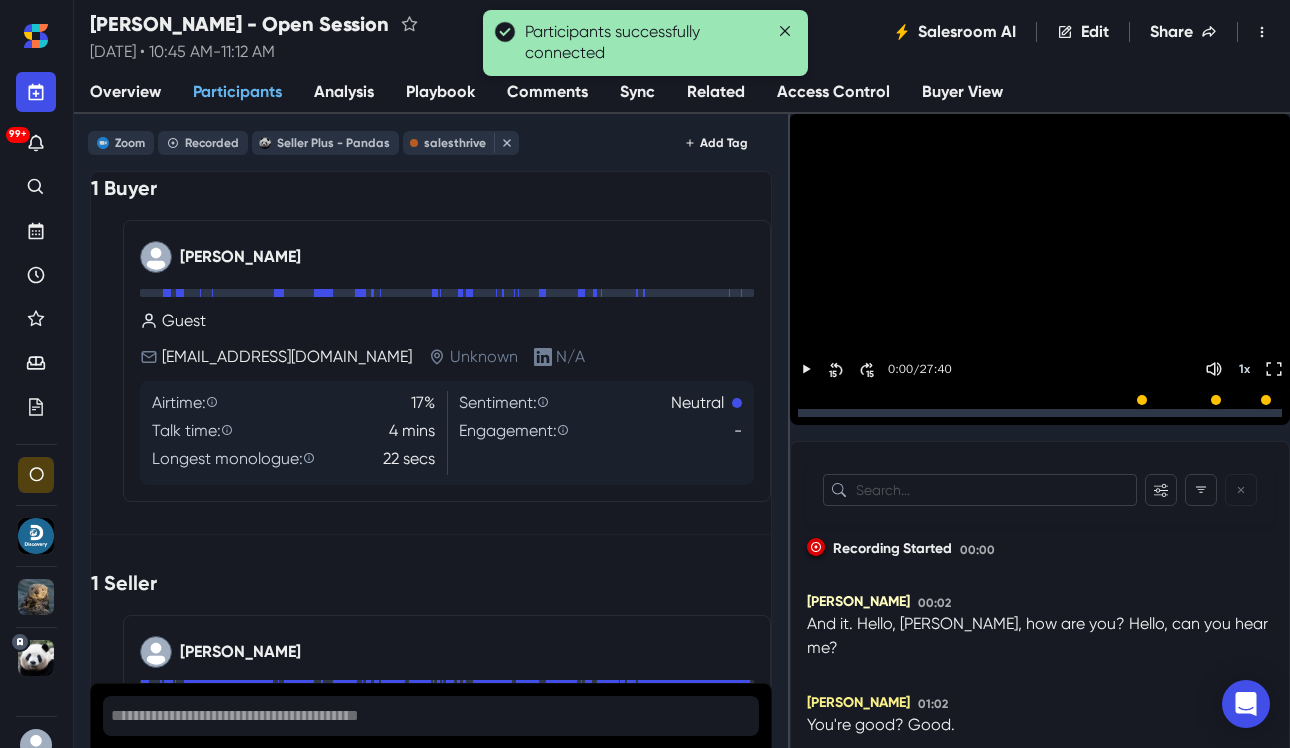click on "[EMAIL_ADDRESS][DOMAIN_NAME]" at bounding box center (287, 357) 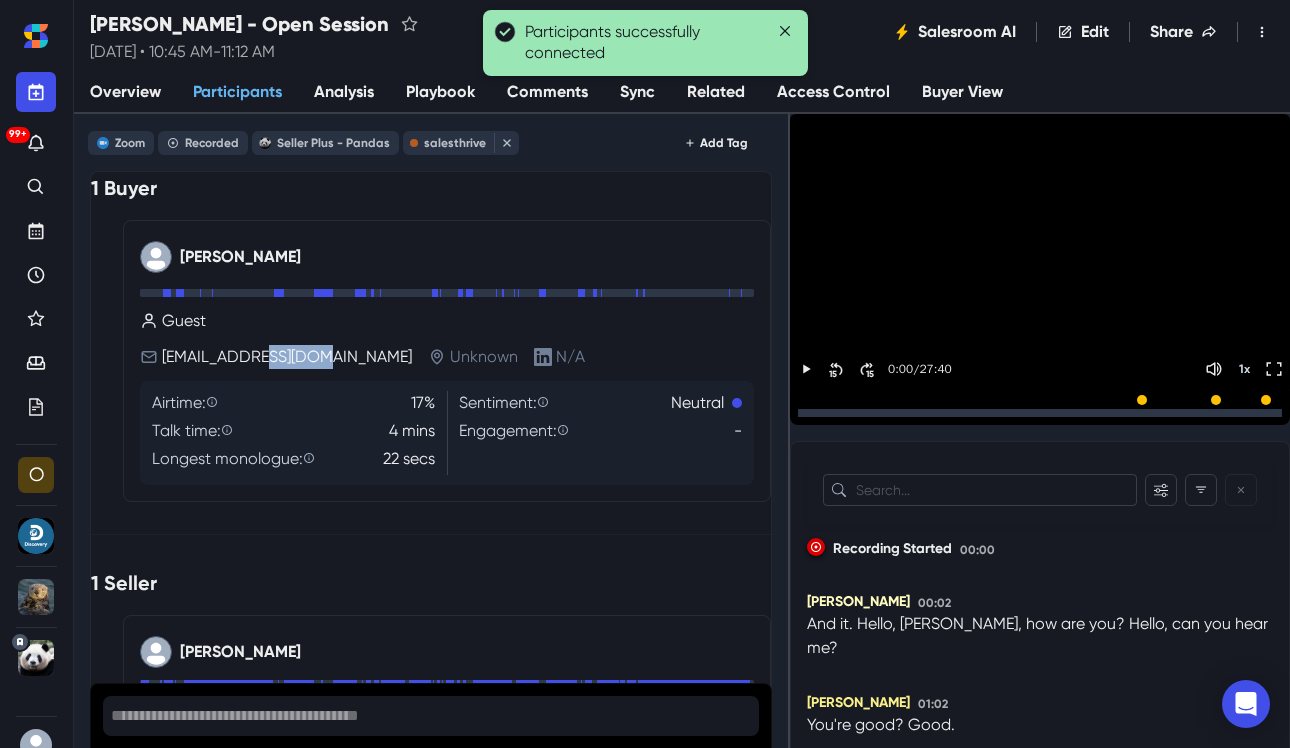 click on "[EMAIL_ADDRESS][DOMAIN_NAME]" at bounding box center (287, 357) 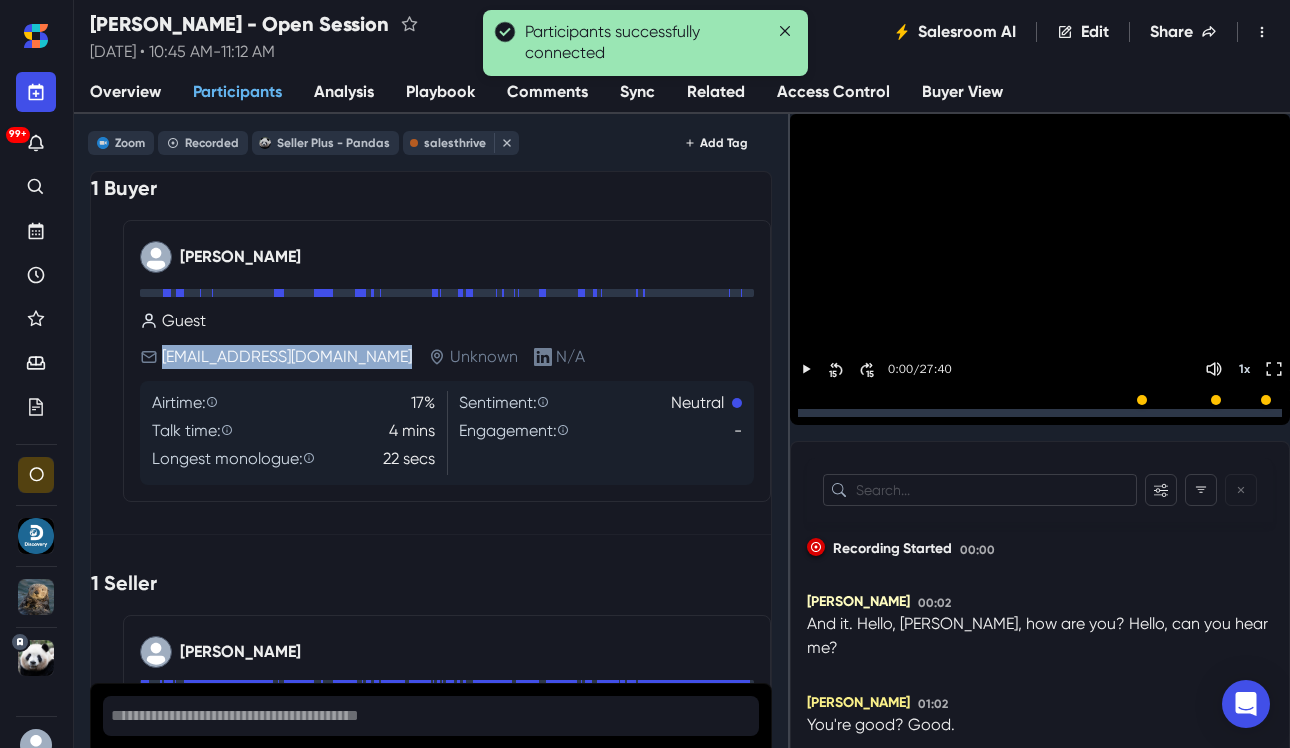 click on "[EMAIL_ADDRESS][DOMAIN_NAME]" at bounding box center [287, 357] 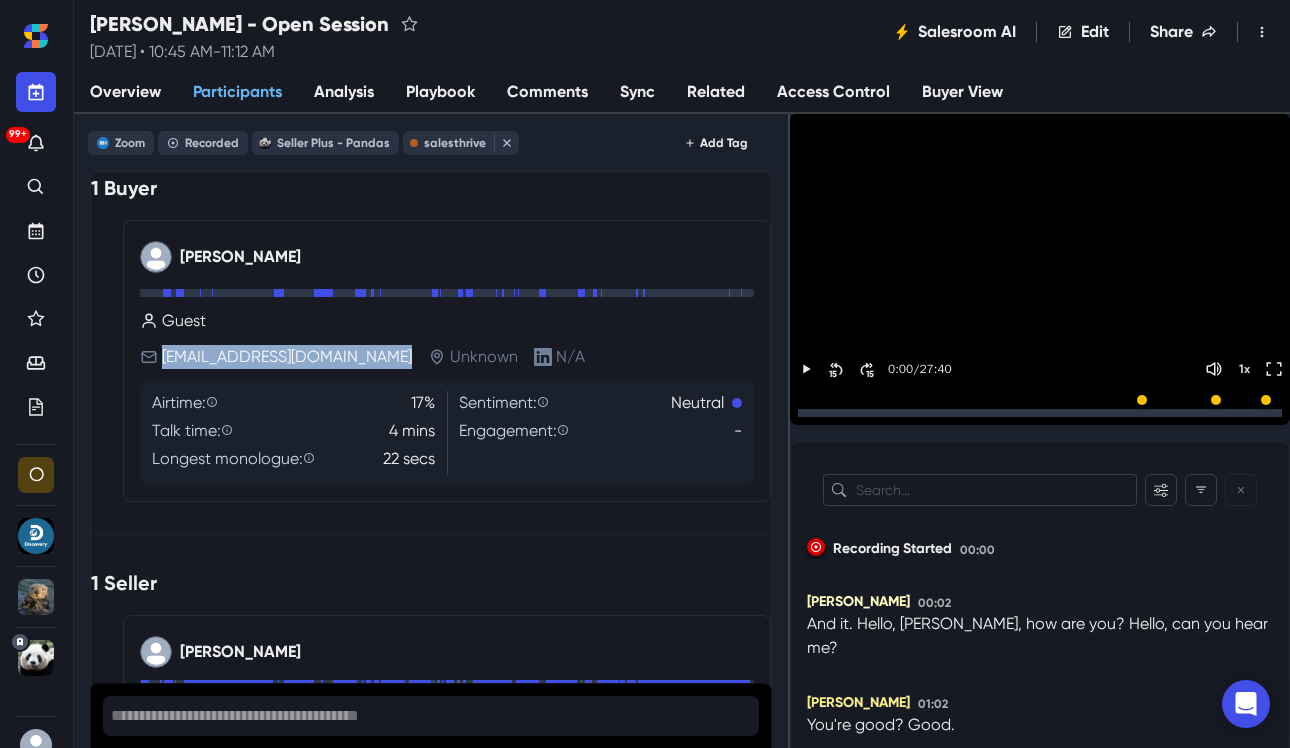 copy on "[EMAIL_ADDRESS][DOMAIN_NAME]" 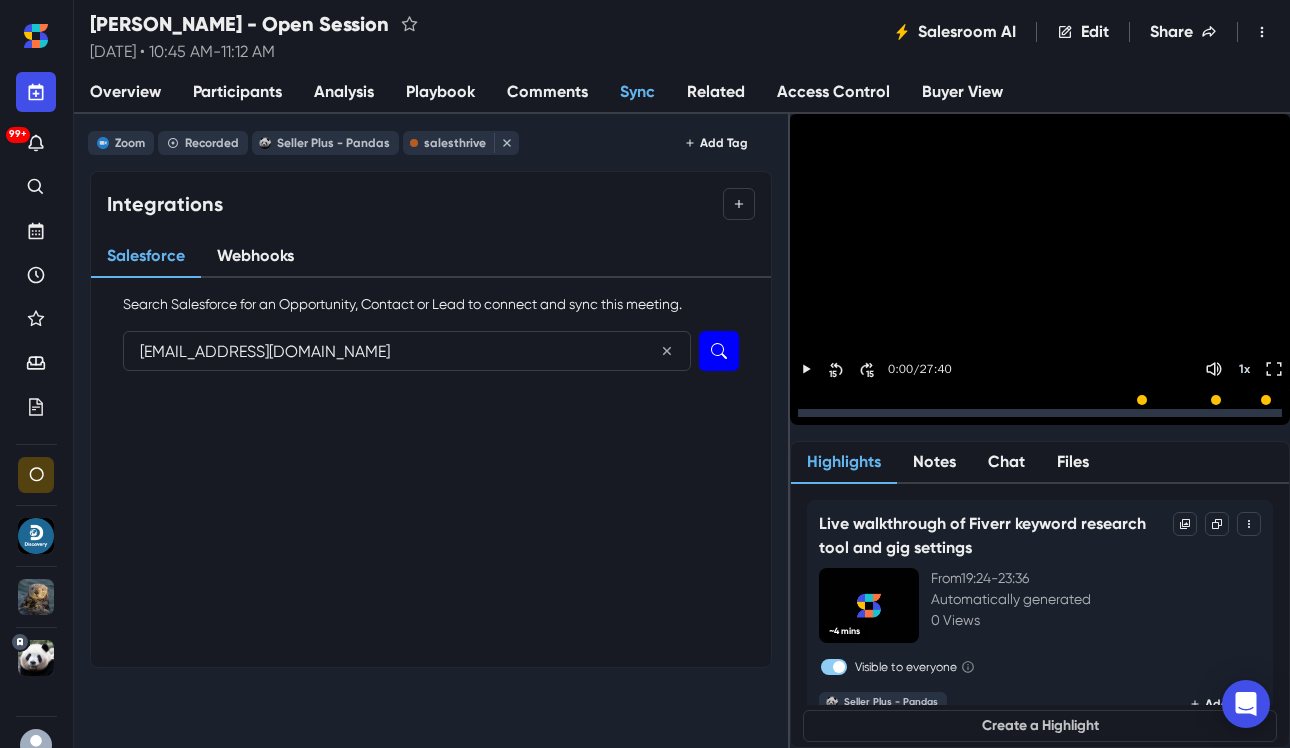 type on "[EMAIL_ADDRESS][DOMAIN_NAME]" 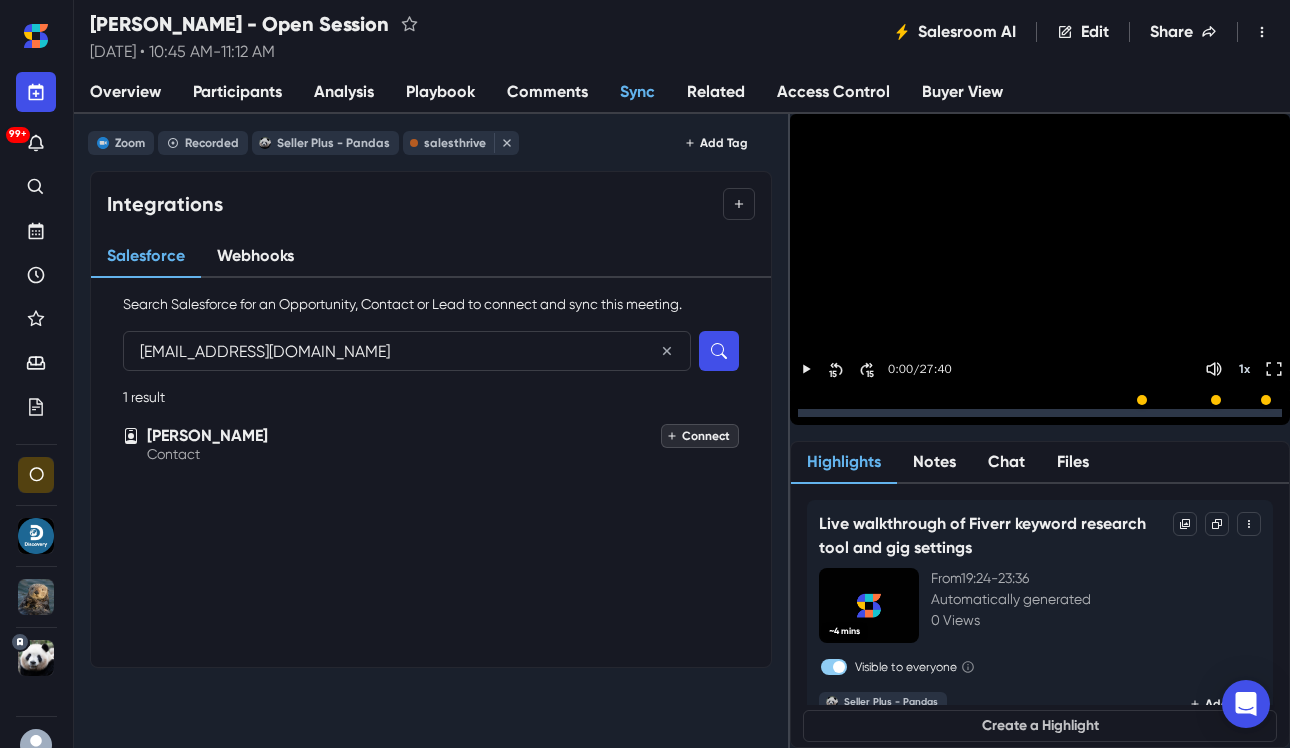 click on "Connect" at bounding box center (700, 436) 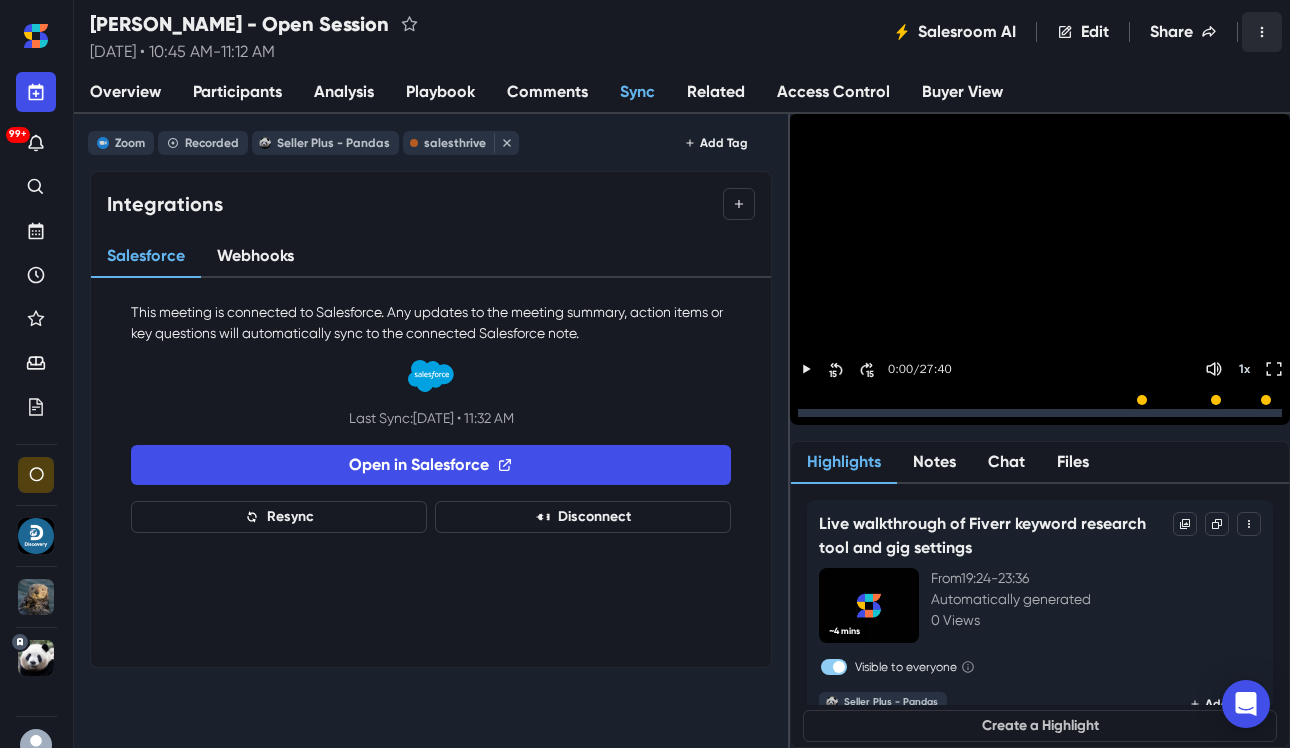 click 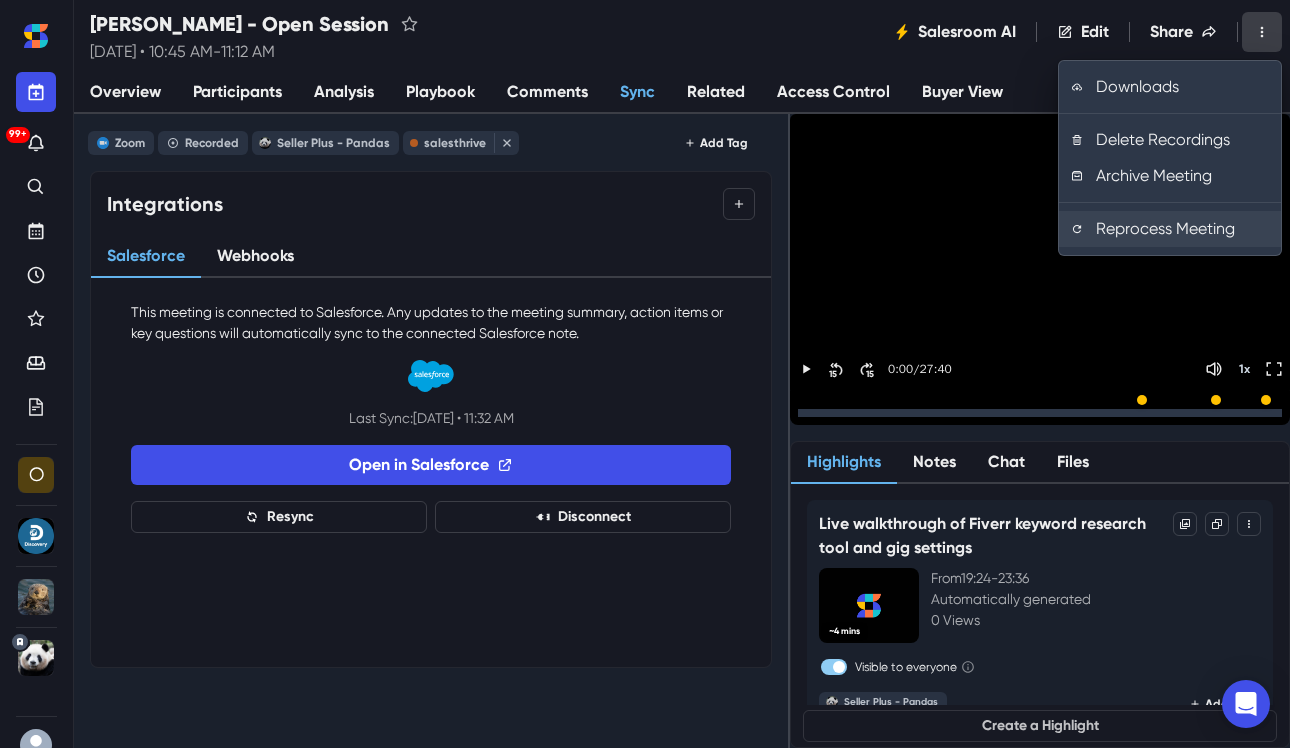 click on "Reprocess Meeting" at bounding box center [1170, 229] 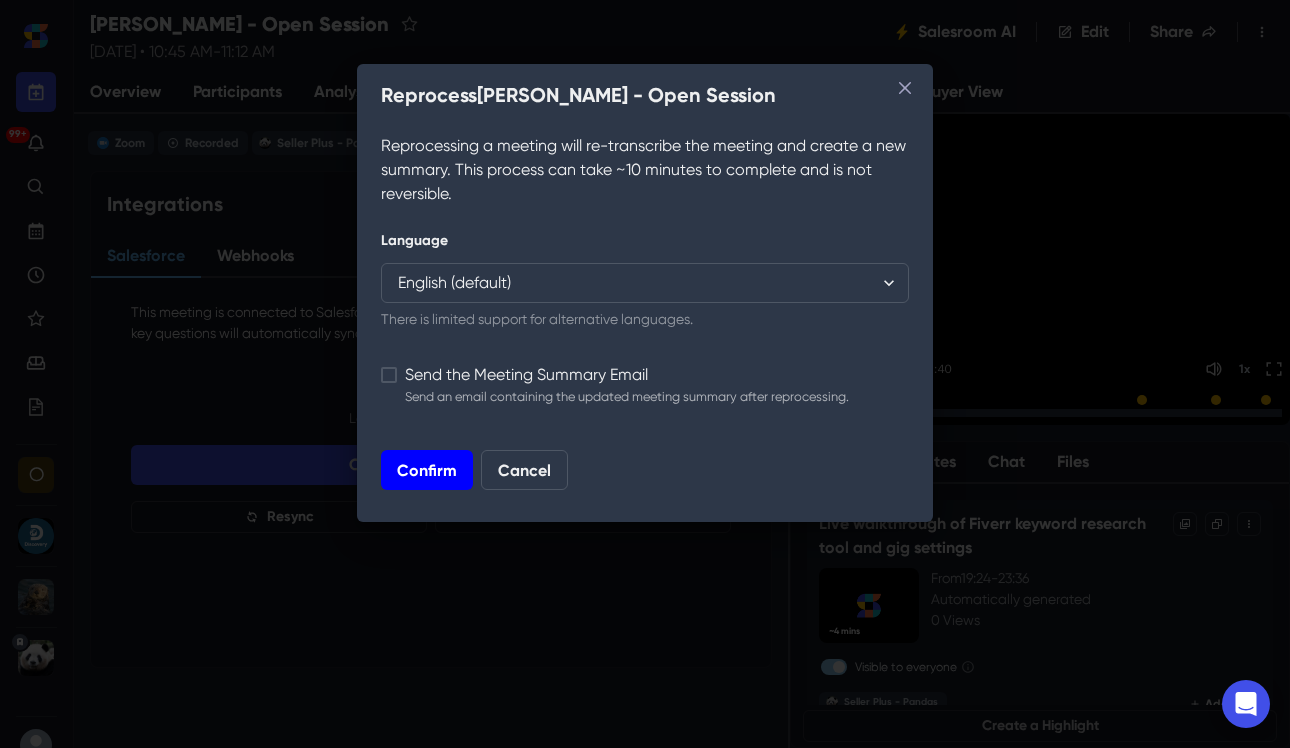click on "Confirm" at bounding box center [427, 470] 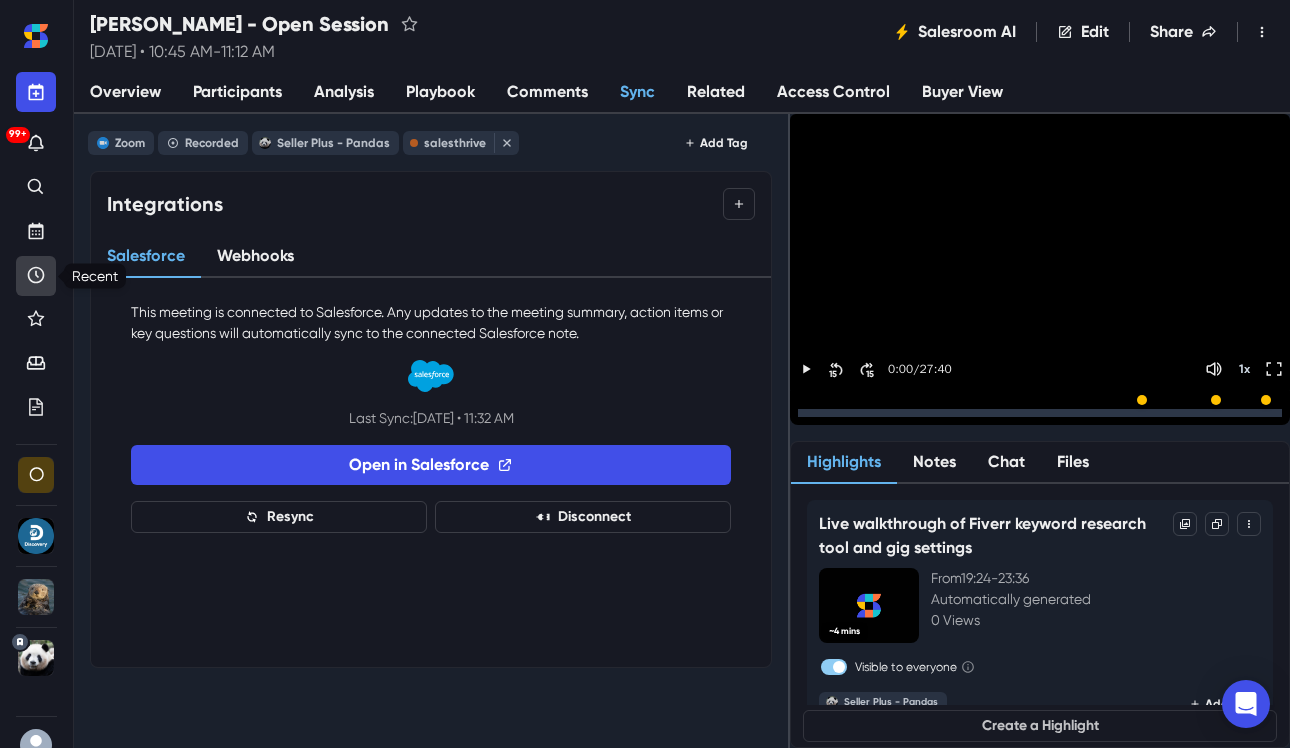 click 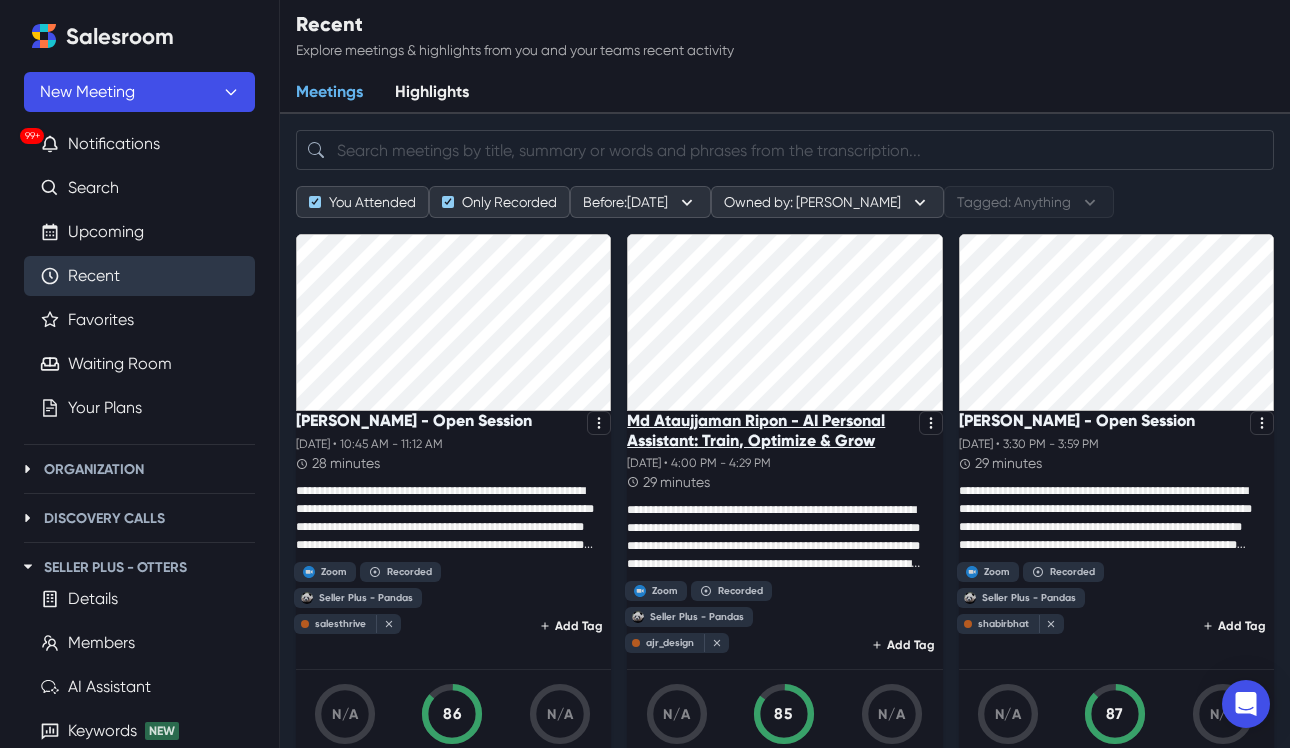 click on "Md Ataujjaman Ripon - AI Personal Assistant: Train, Optimize & Grow" at bounding box center [768, 430] 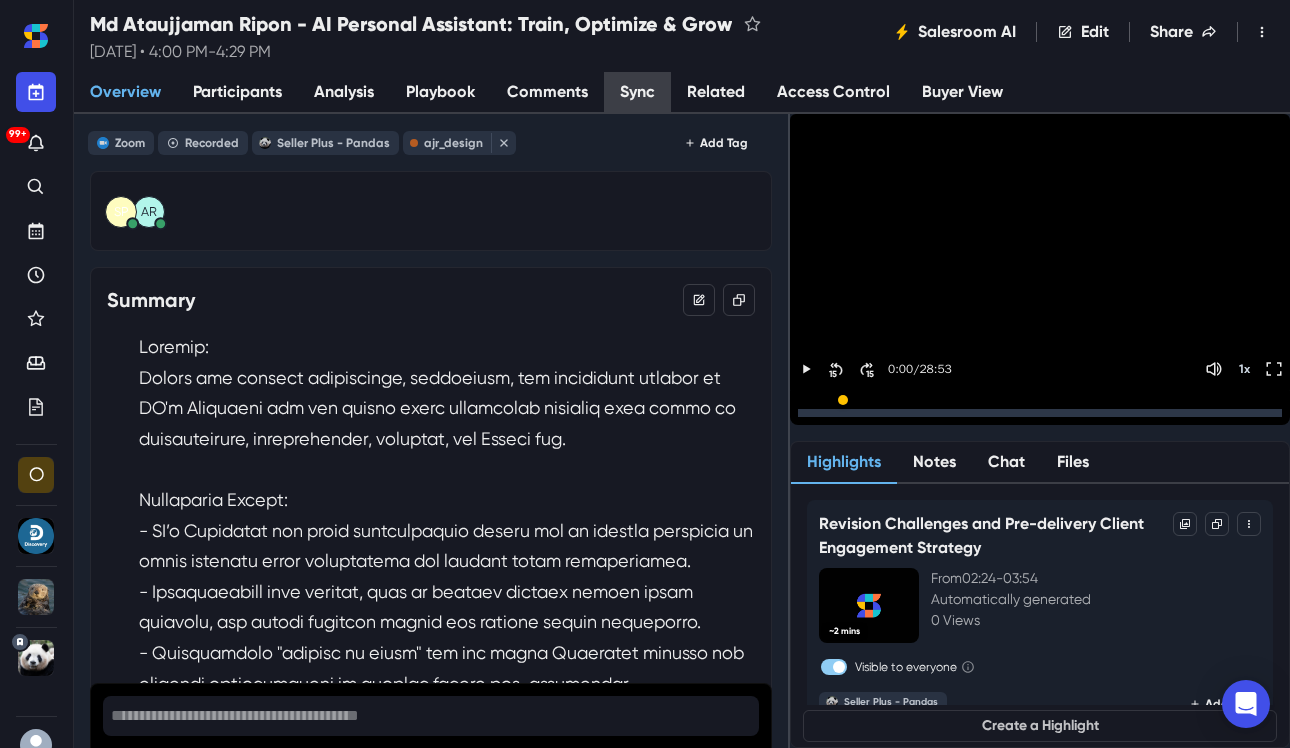 click on "Sync" at bounding box center (637, 93) 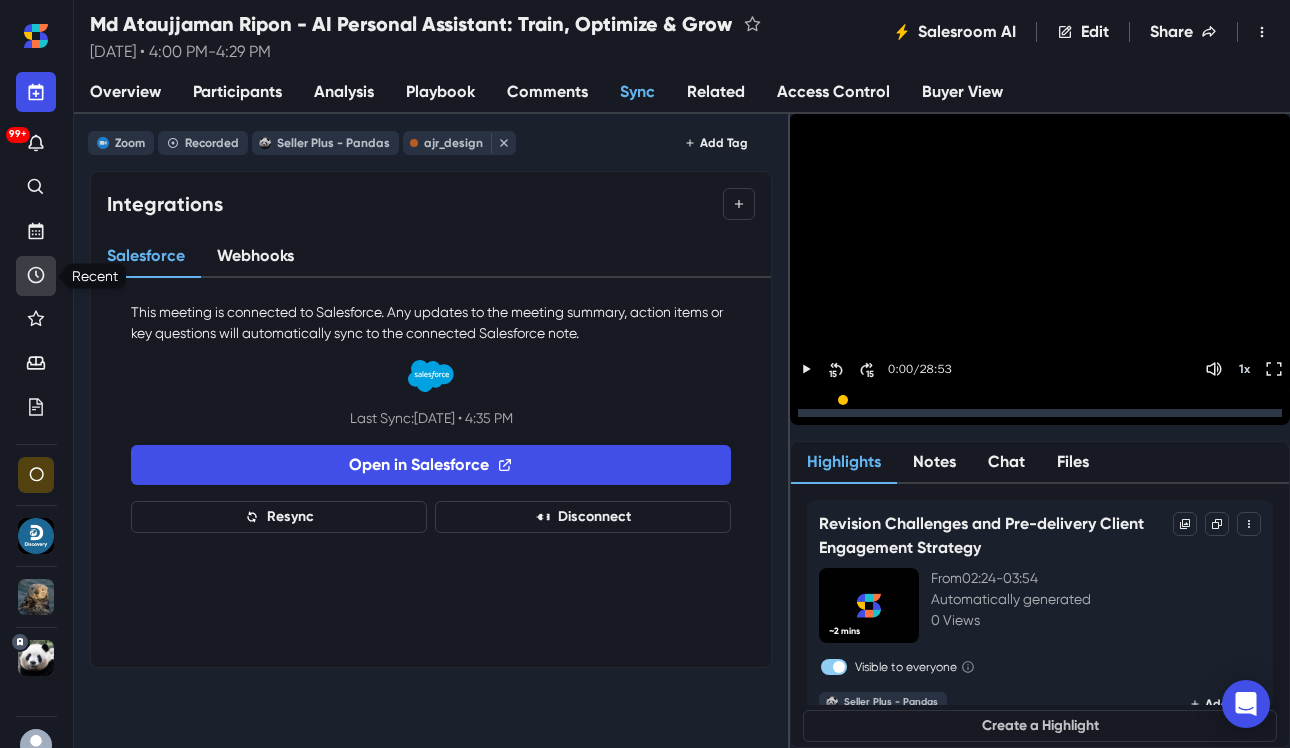 click 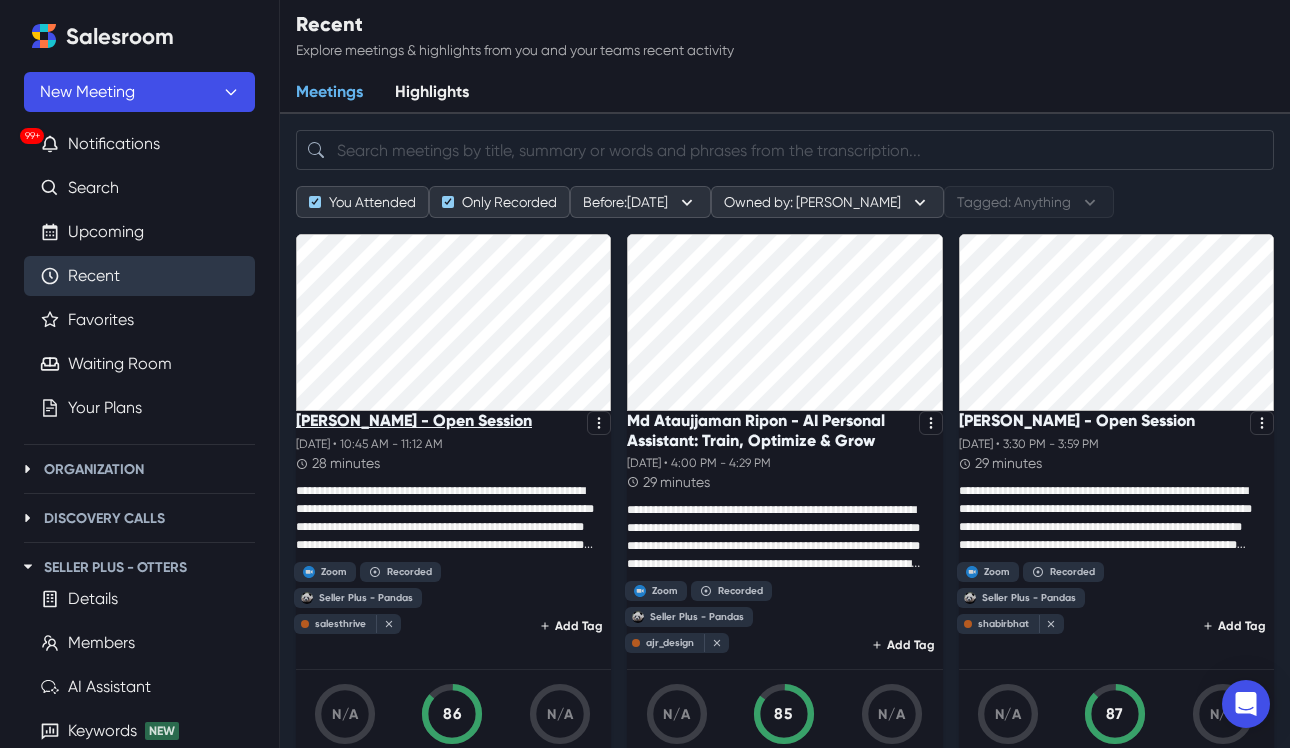 click on "[PERSON_NAME] - Open Session" at bounding box center (414, 420) 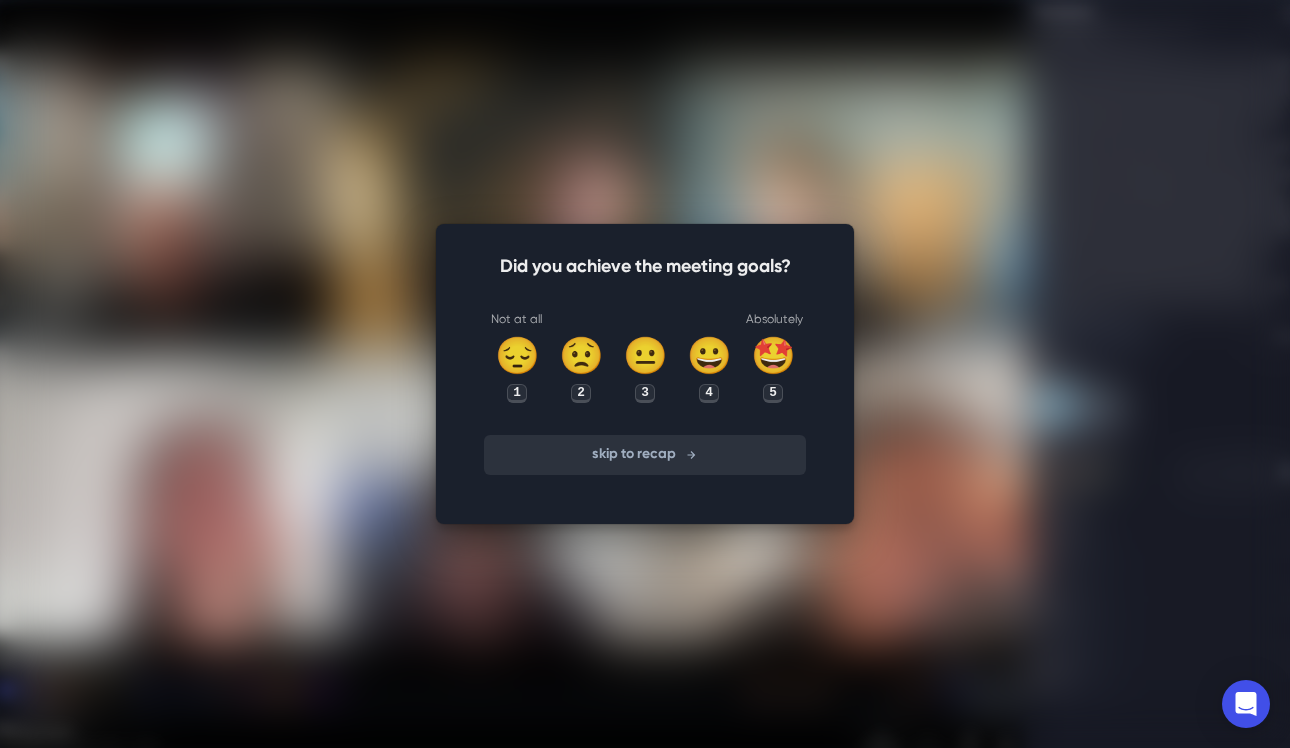 click on "skip to recap" at bounding box center [645, 455] 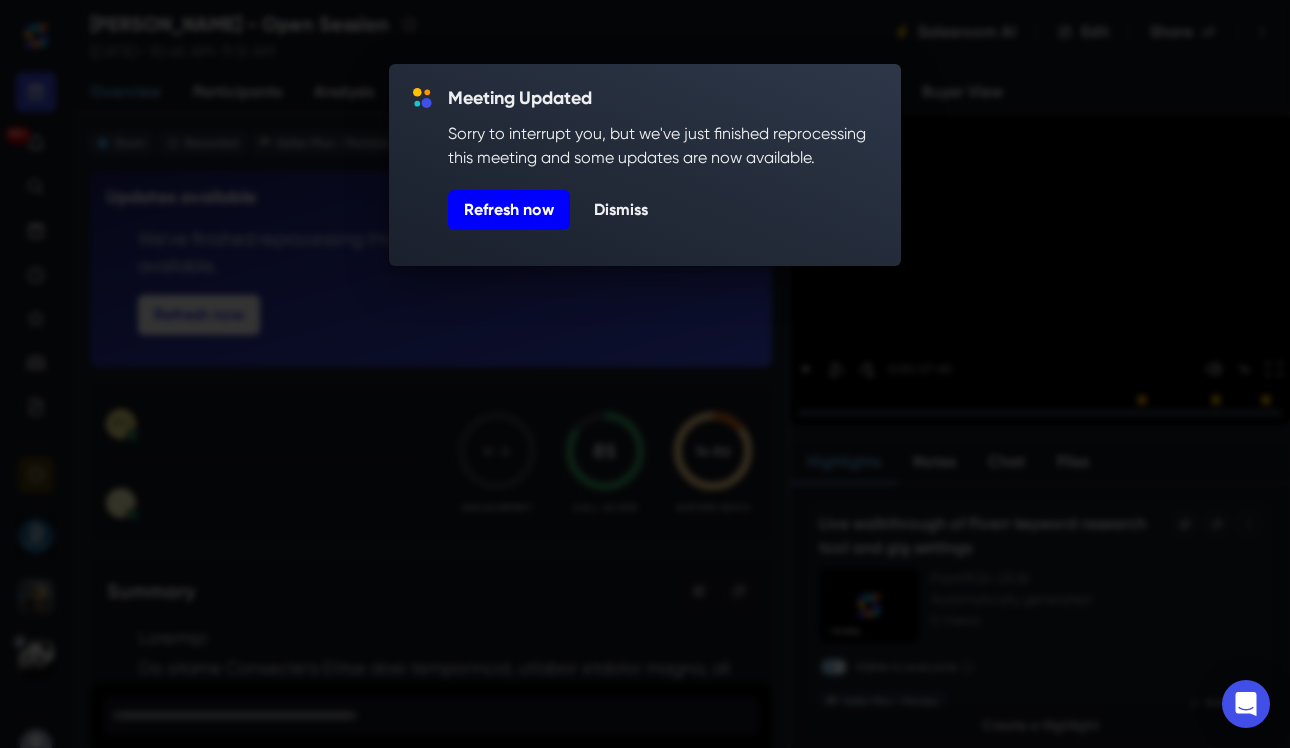 click on "Refresh now" at bounding box center (509, 210) 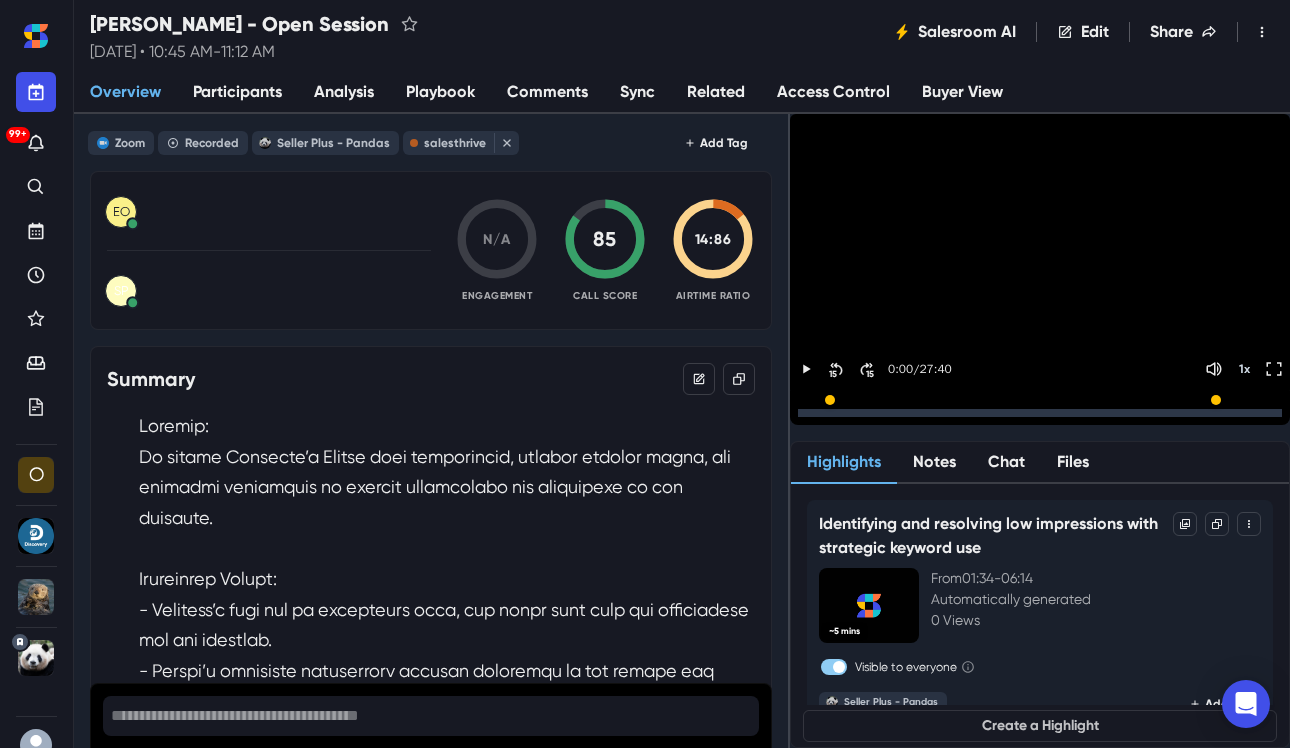 click on "Analysis" at bounding box center (344, 92) 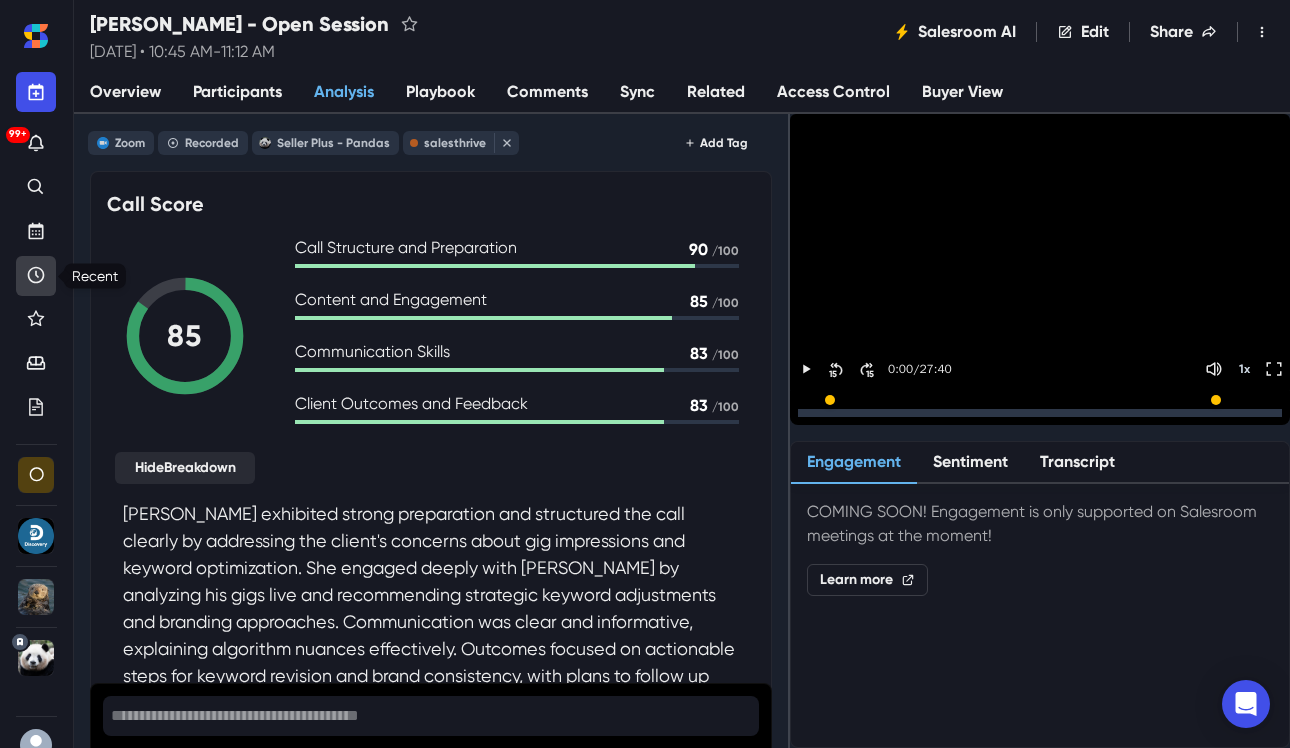click at bounding box center [36, 276] 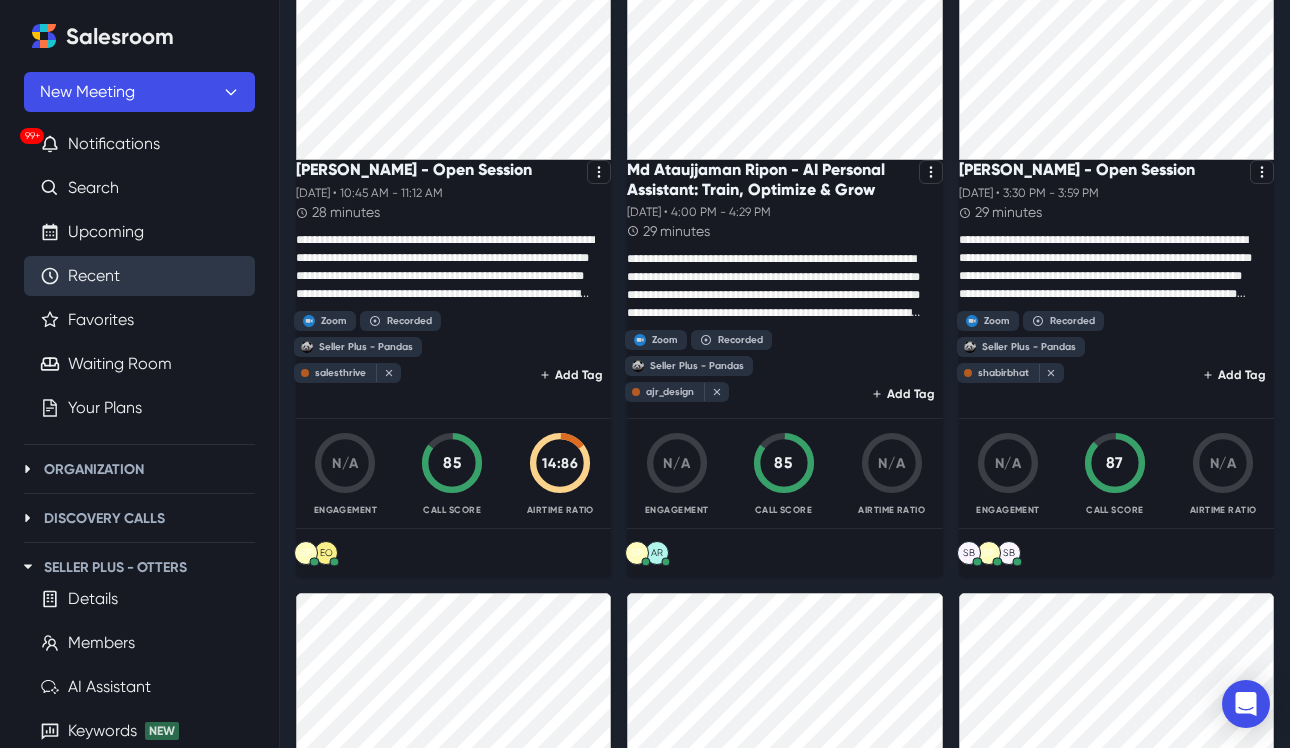 scroll, scrollTop: 0, scrollLeft: 0, axis: both 